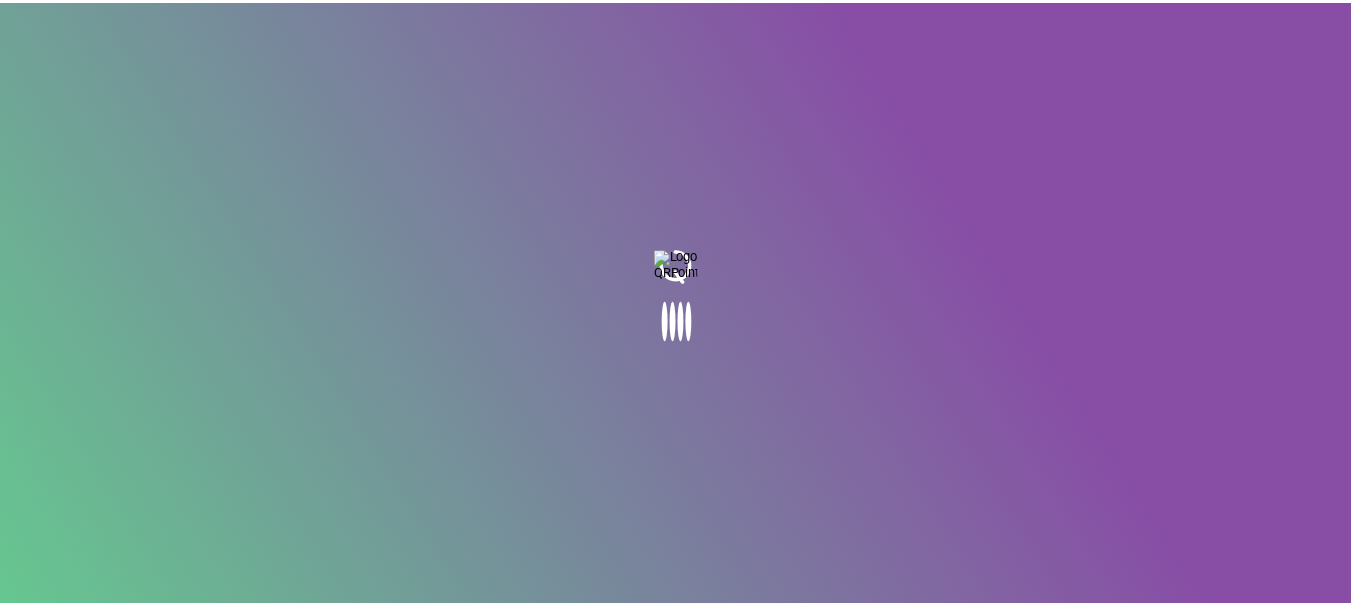 scroll, scrollTop: 0, scrollLeft: 0, axis: both 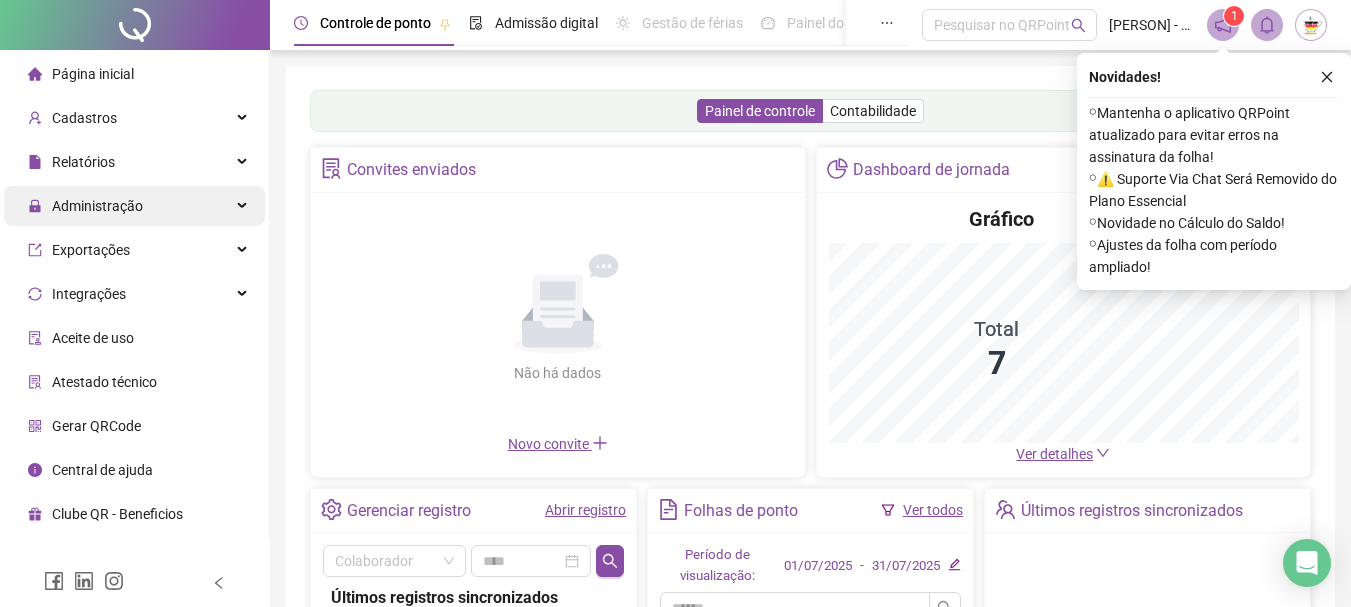 click on "Administração" at bounding box center [134, 206] 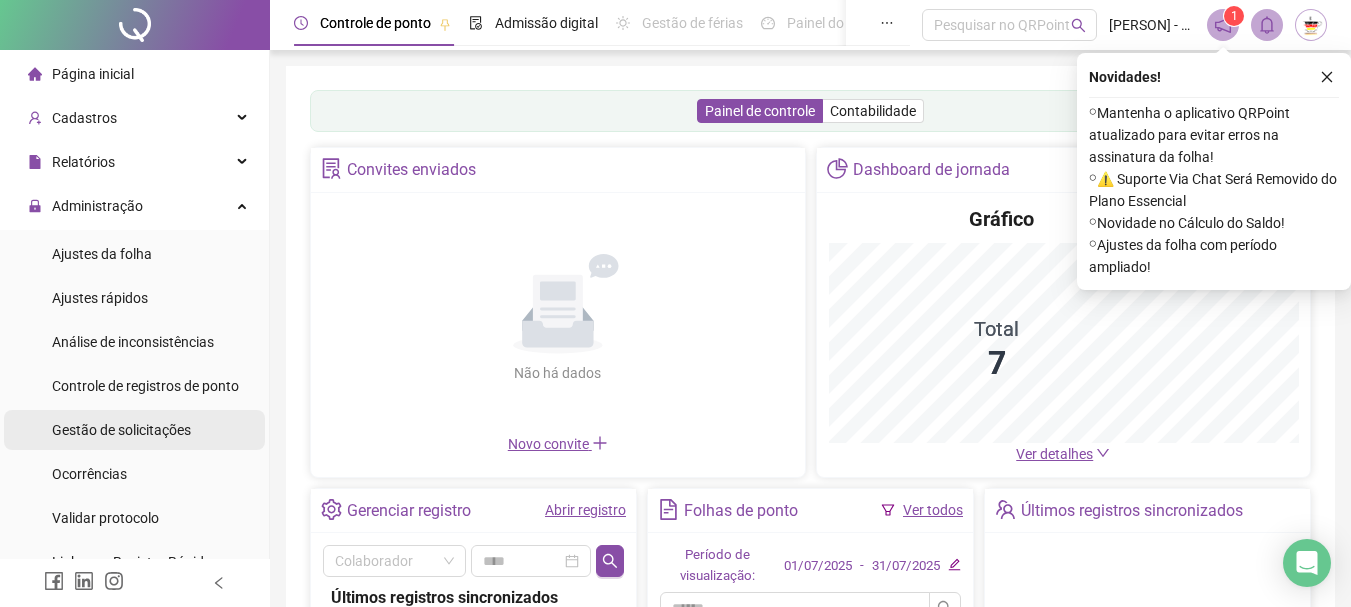click on "Gestão de solicitações" at bounding box center [121, 430] 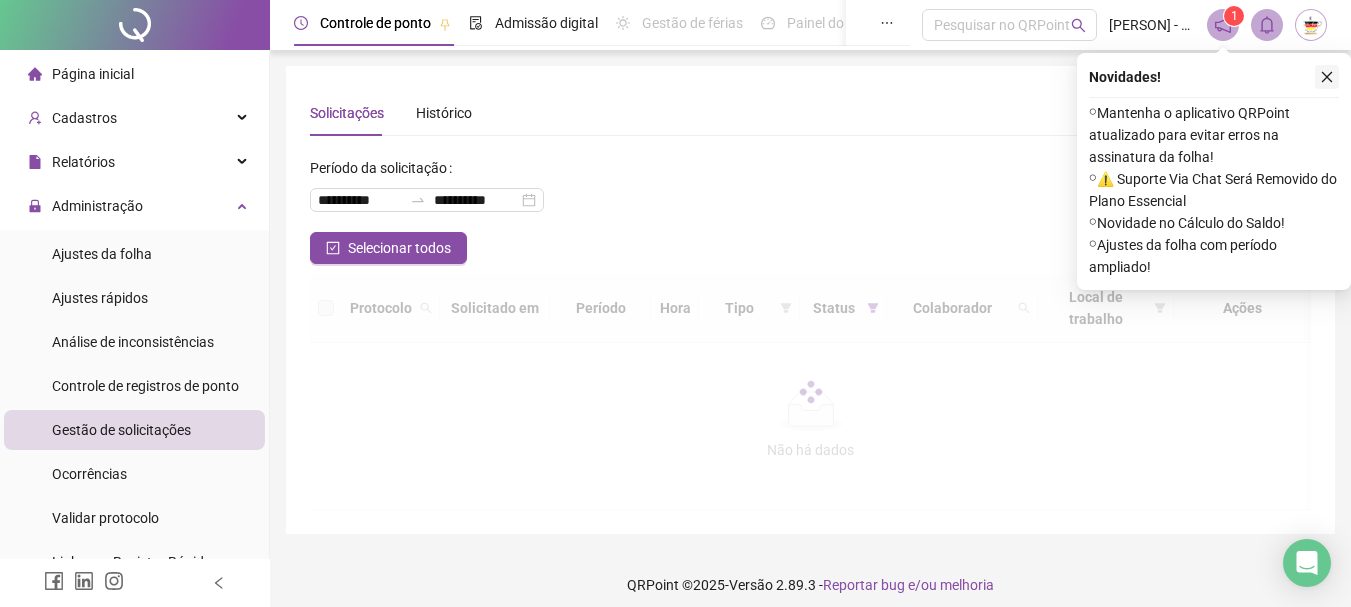 click 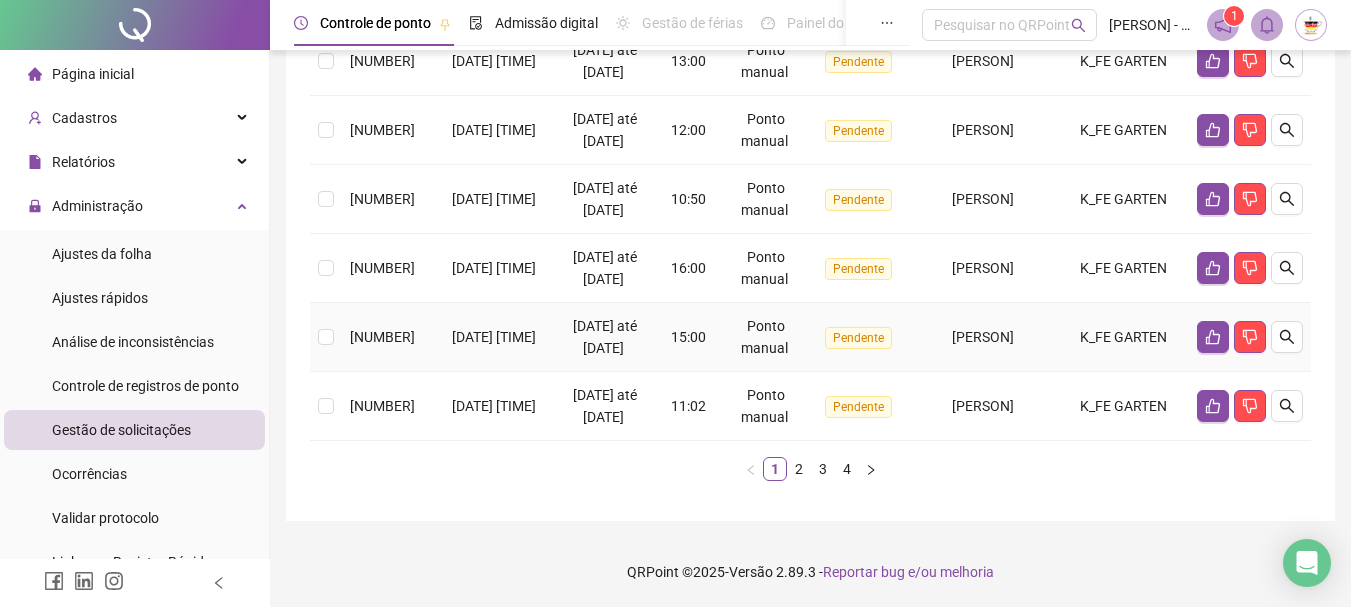 scroll, scrollTop: 994, scrollLeft: 0, axis: vertical 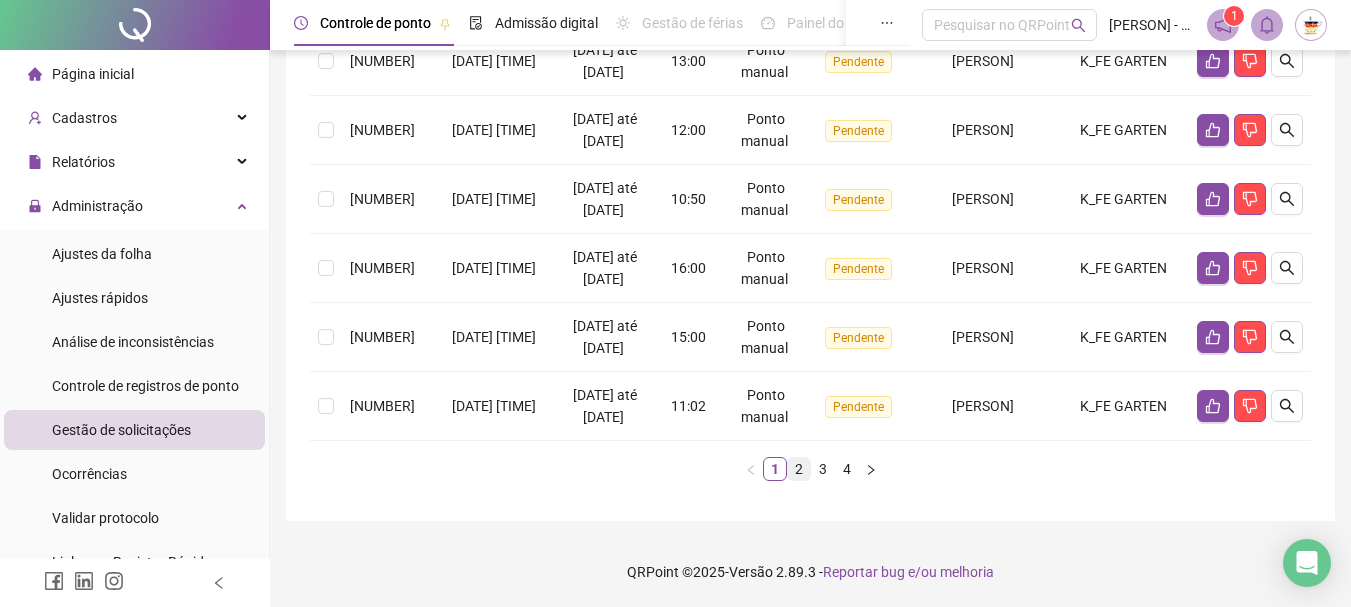 click on "2" at bounding box center (799, 469) 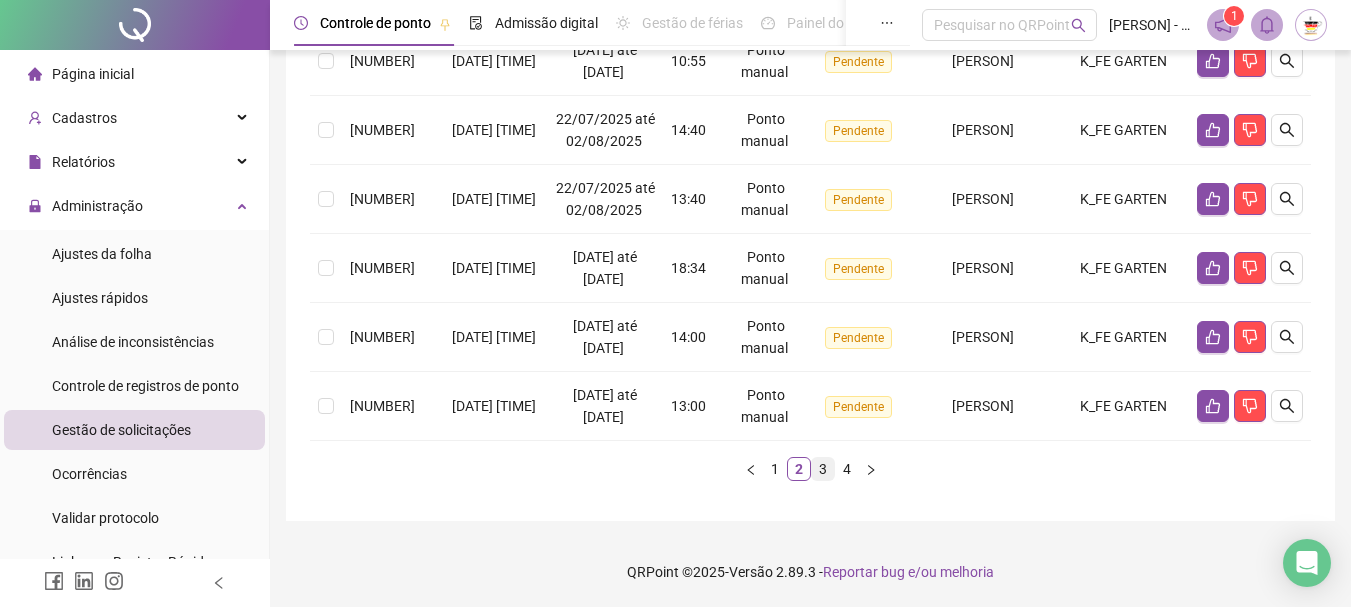 click on "3" at bounding box center [823, 469] 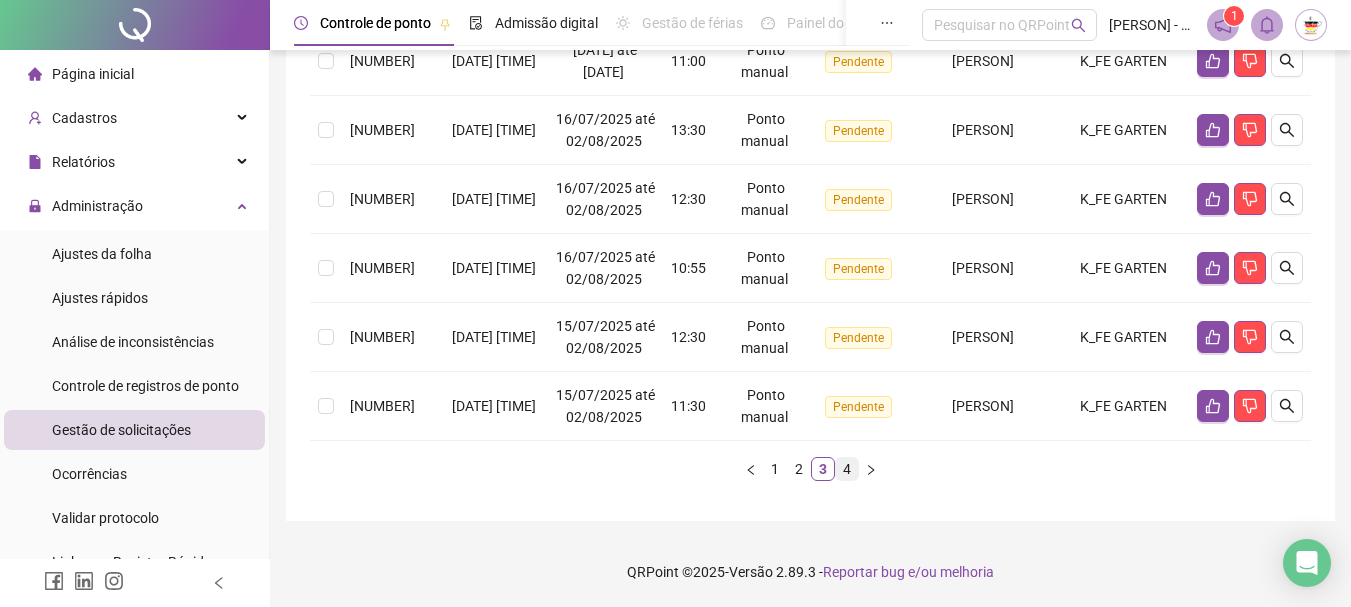 click on "4" at bounding box center (847, 469) 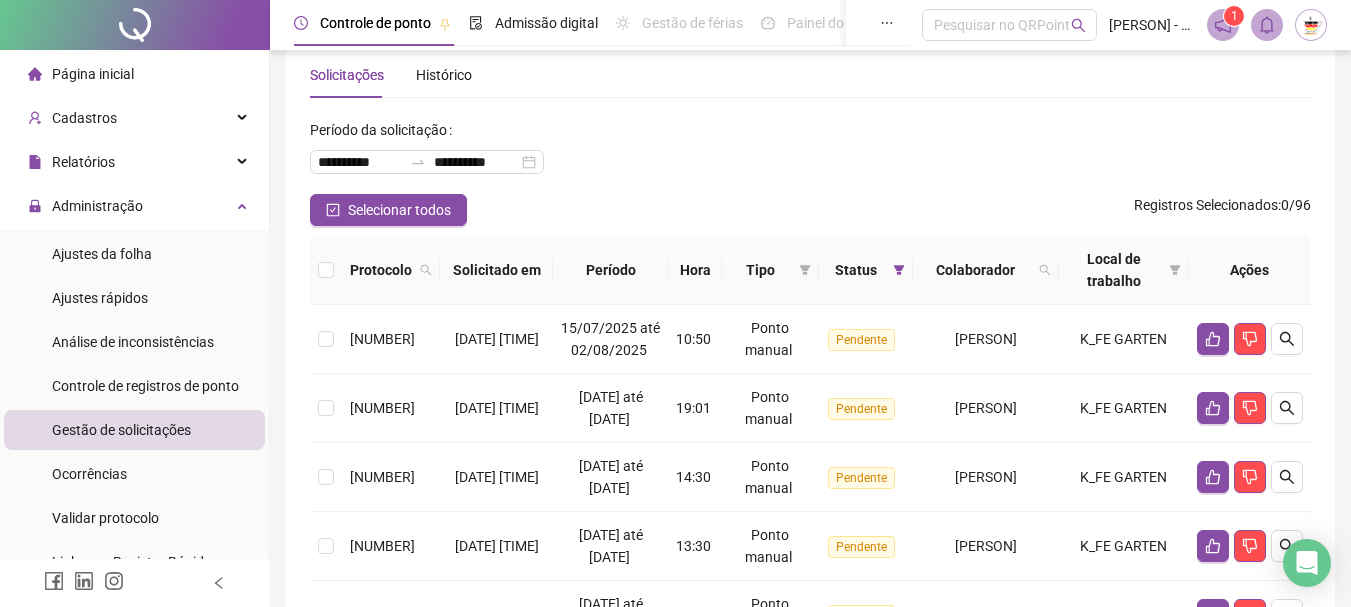 scroll, scrollTop: 3, scrollLeft: 0, axis: vertical 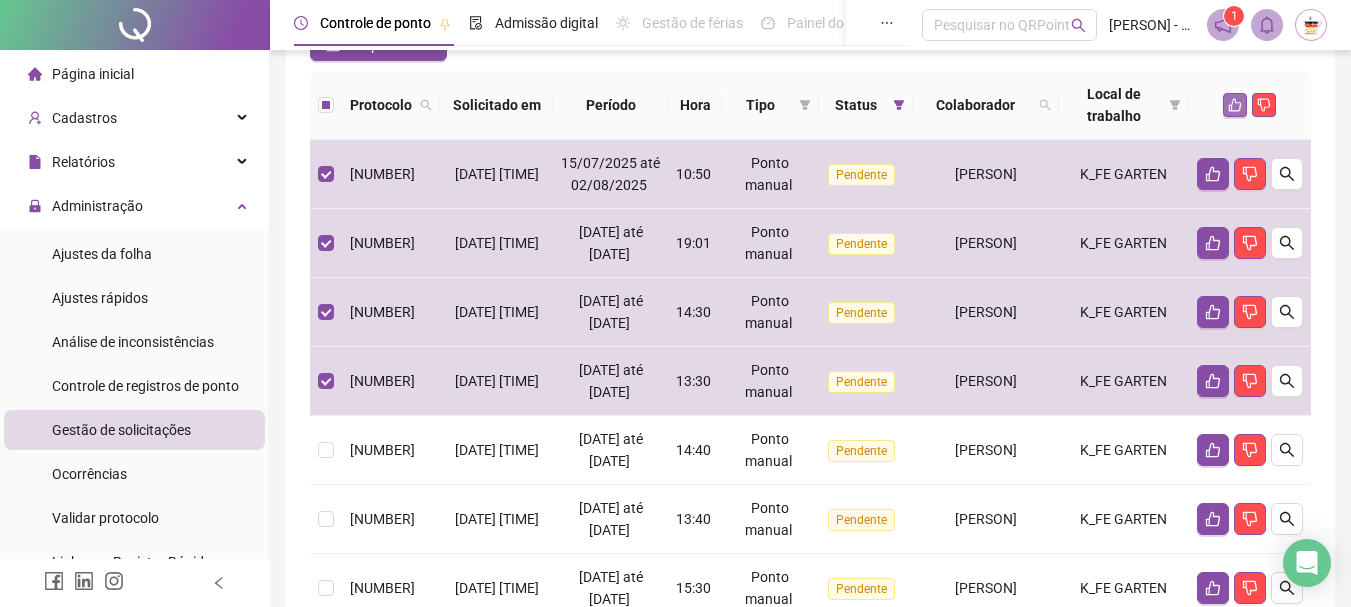 click 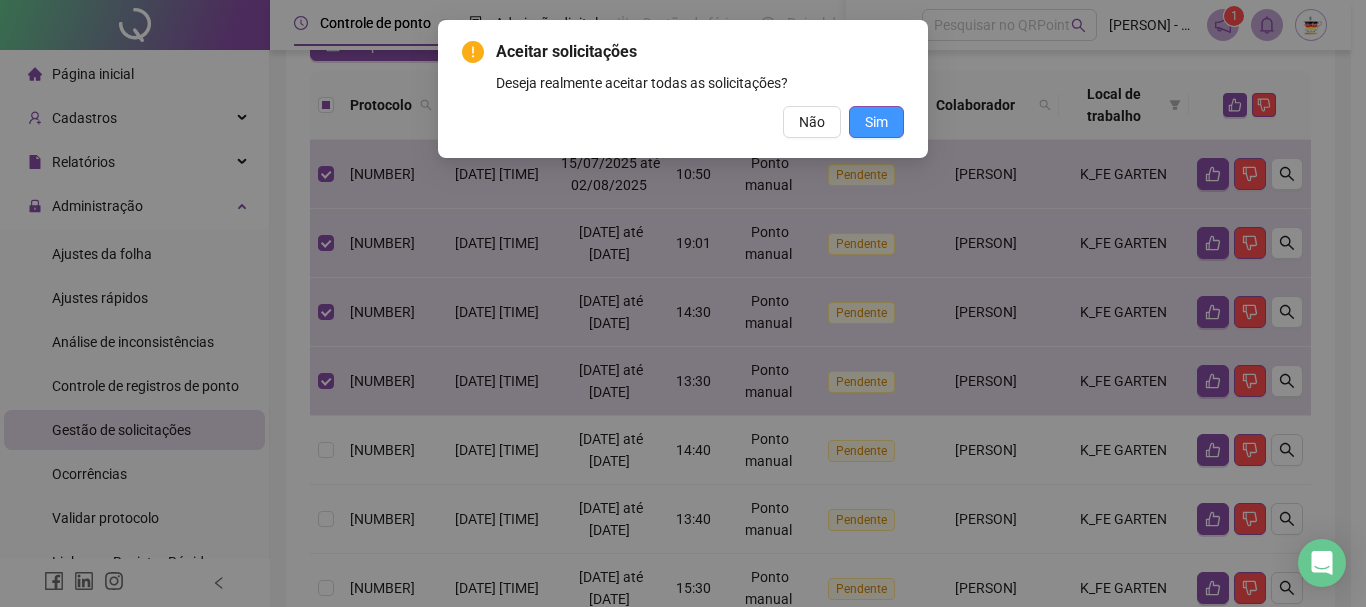 click on "Sim" at bounding box center (876, 122) 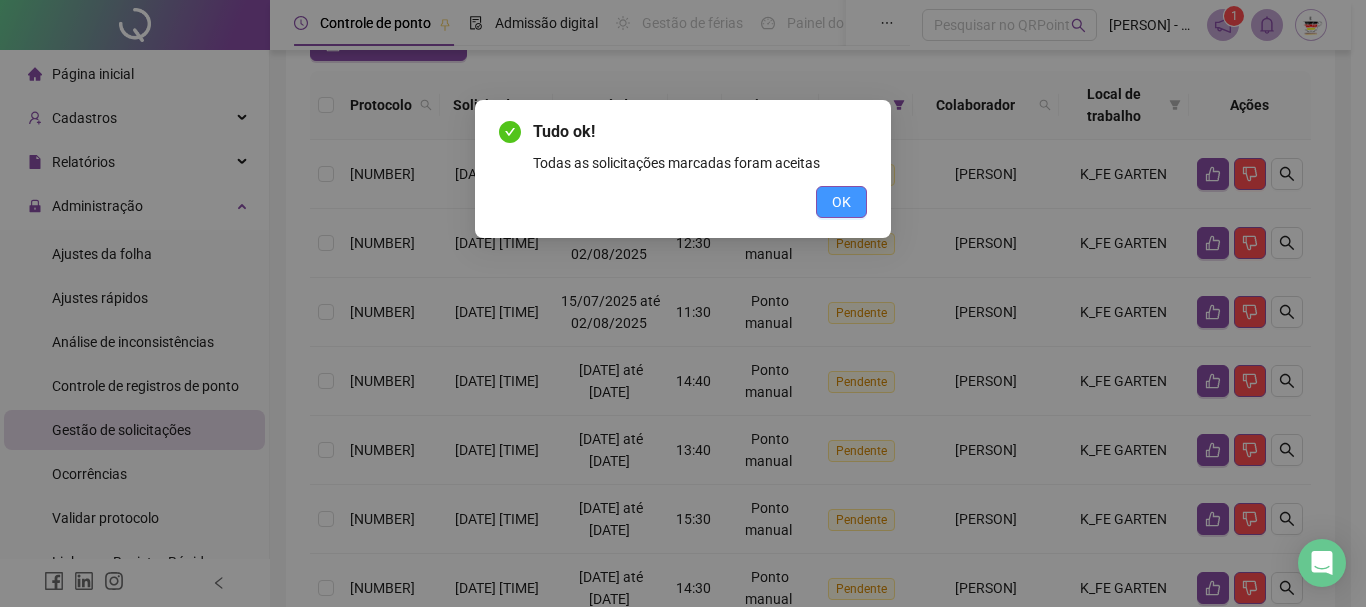 click on "OK" at bounding box center [841, 202] 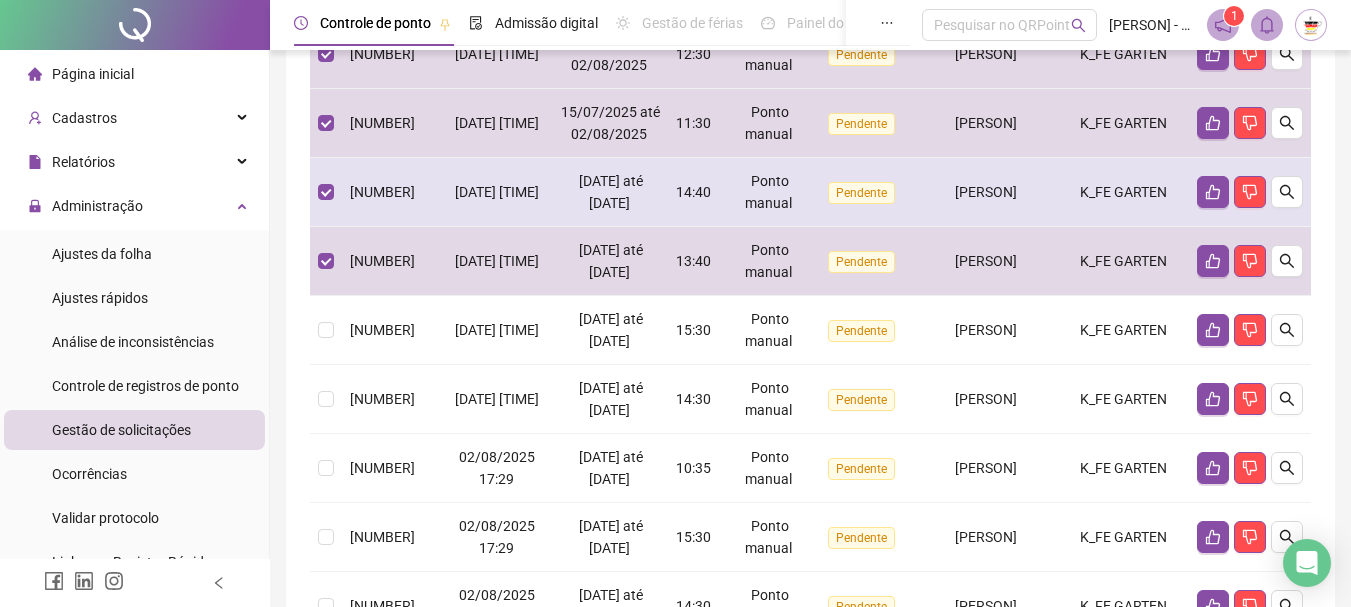 scroll, scrollTop: 403, scrollLeft: 0, axis: vertical 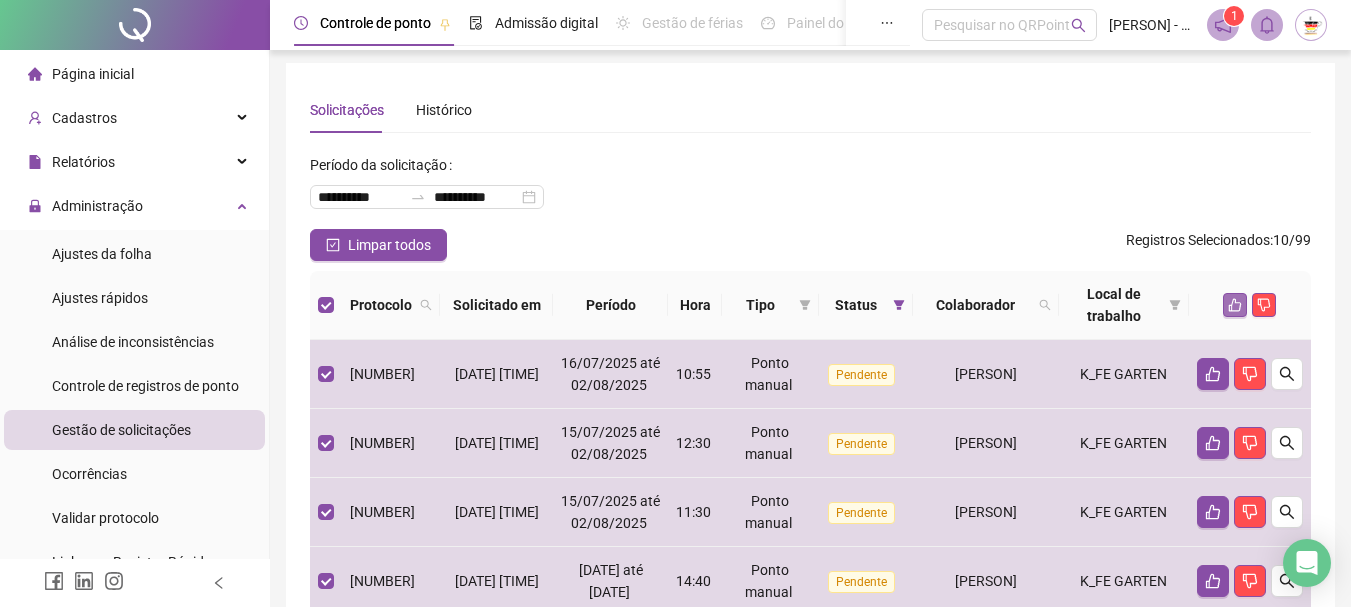 click at bounding box center (1235, 305) 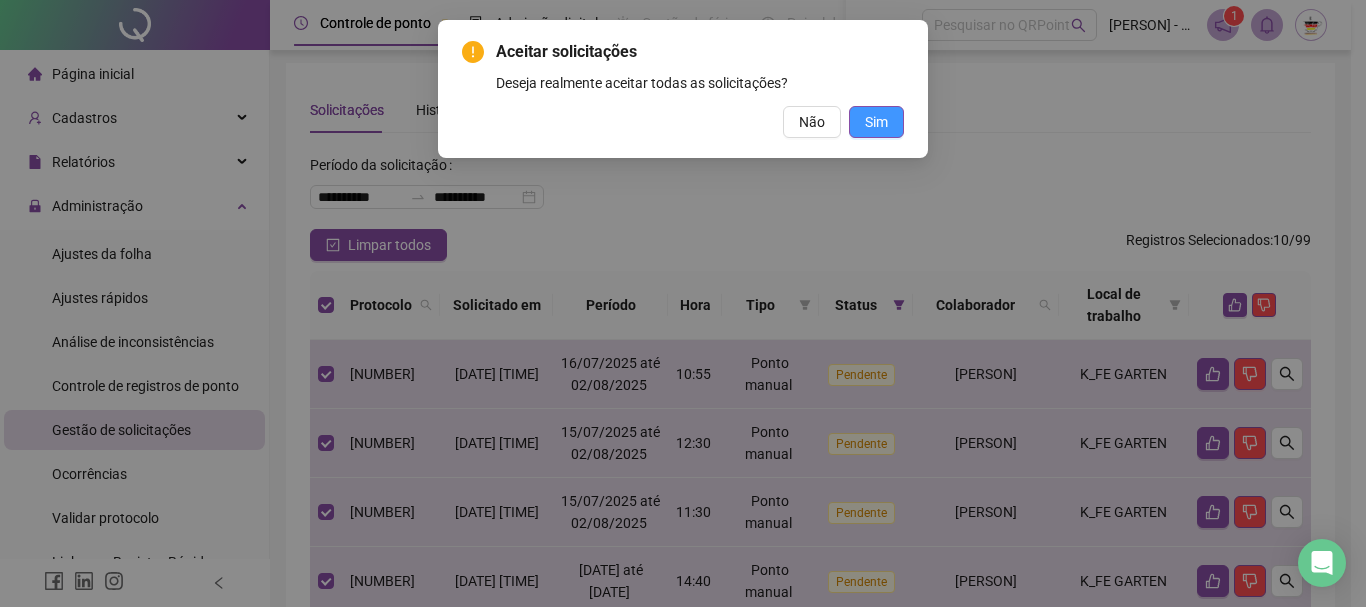 click on "Sim" at bounding box center (876, 122) 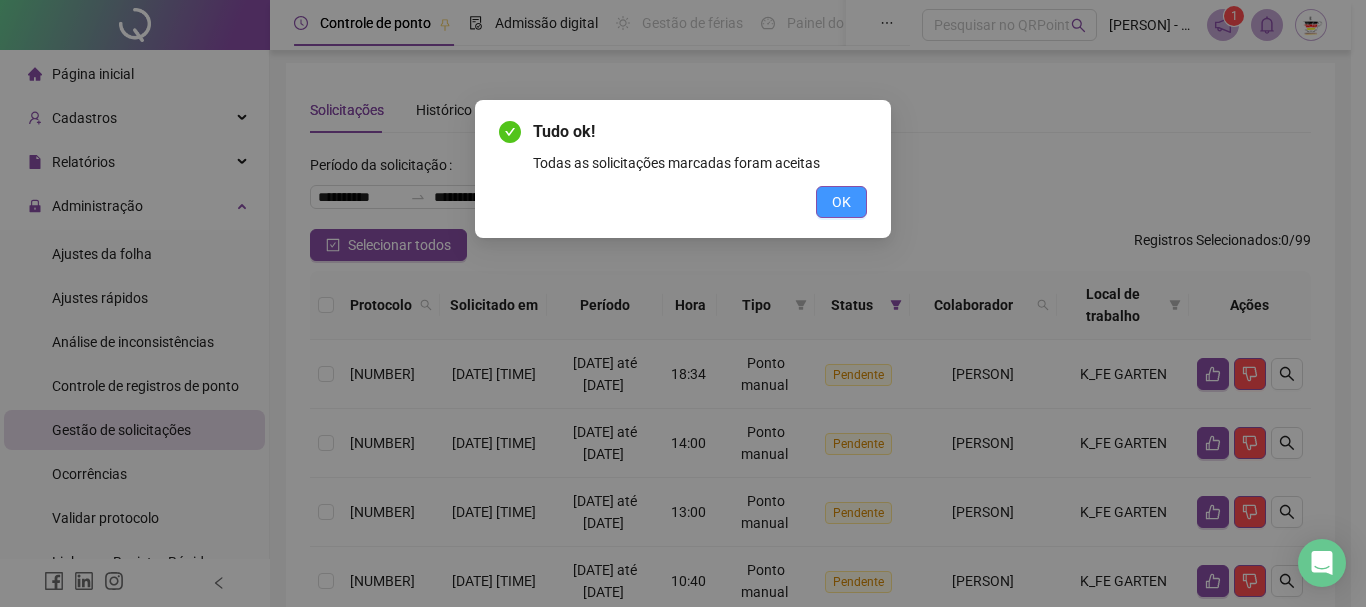click on "OK" at bounding box center (841, 202) 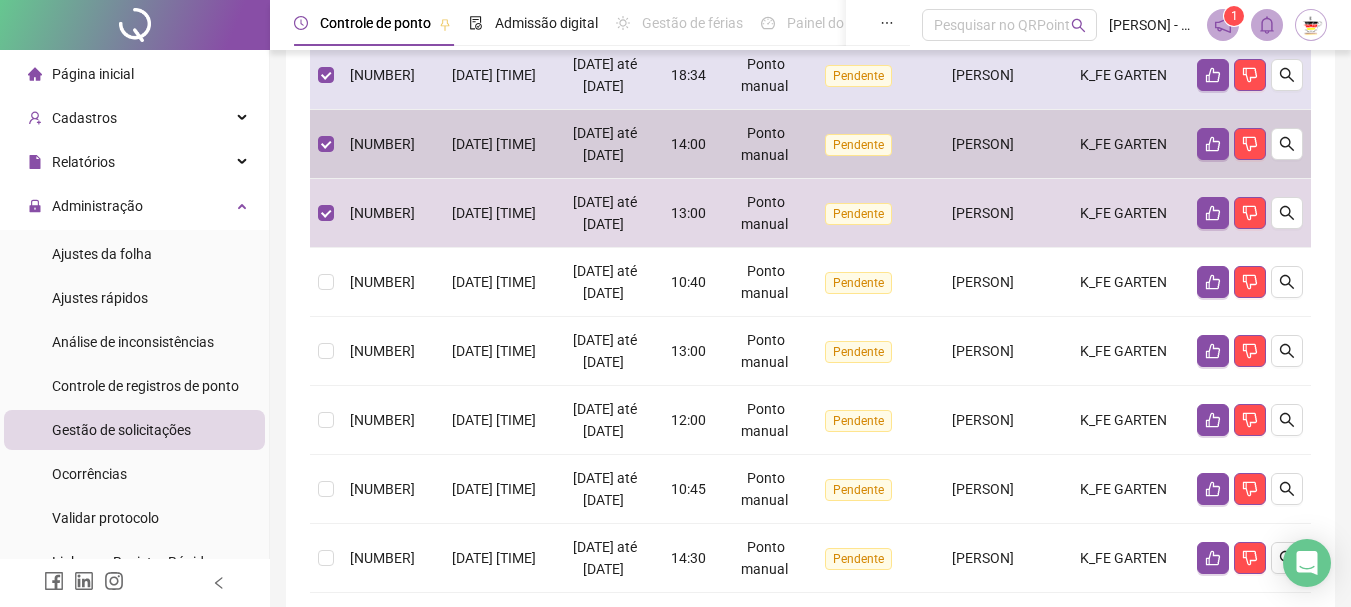 scroll, scrollTop: 303, scrollLeft: 0, axis: vertical 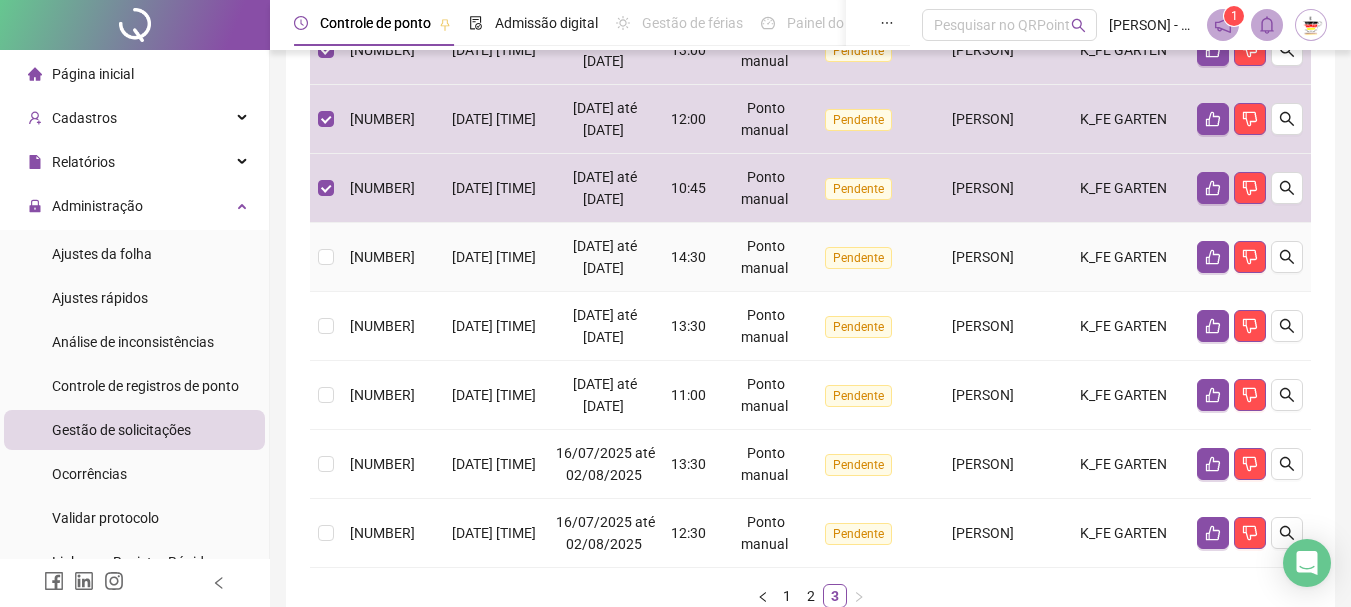 click at bounding box center (326, 257) 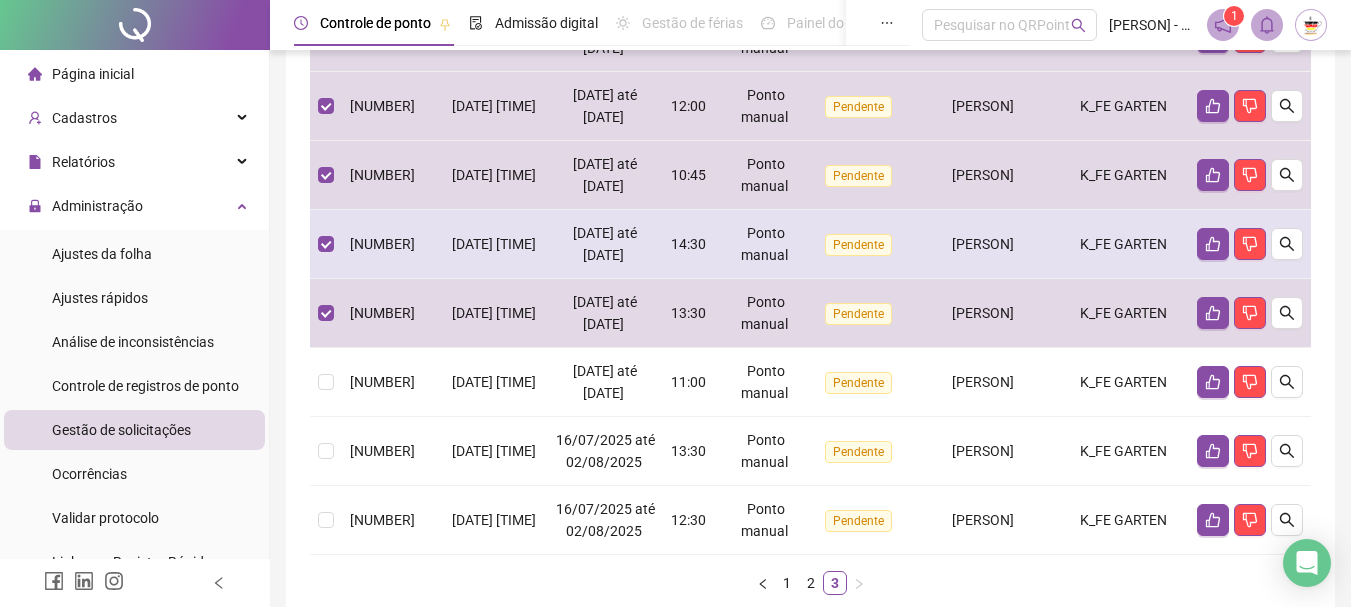 scroll, scrollTop: 803, scrollLeft: 0, axis: vertical 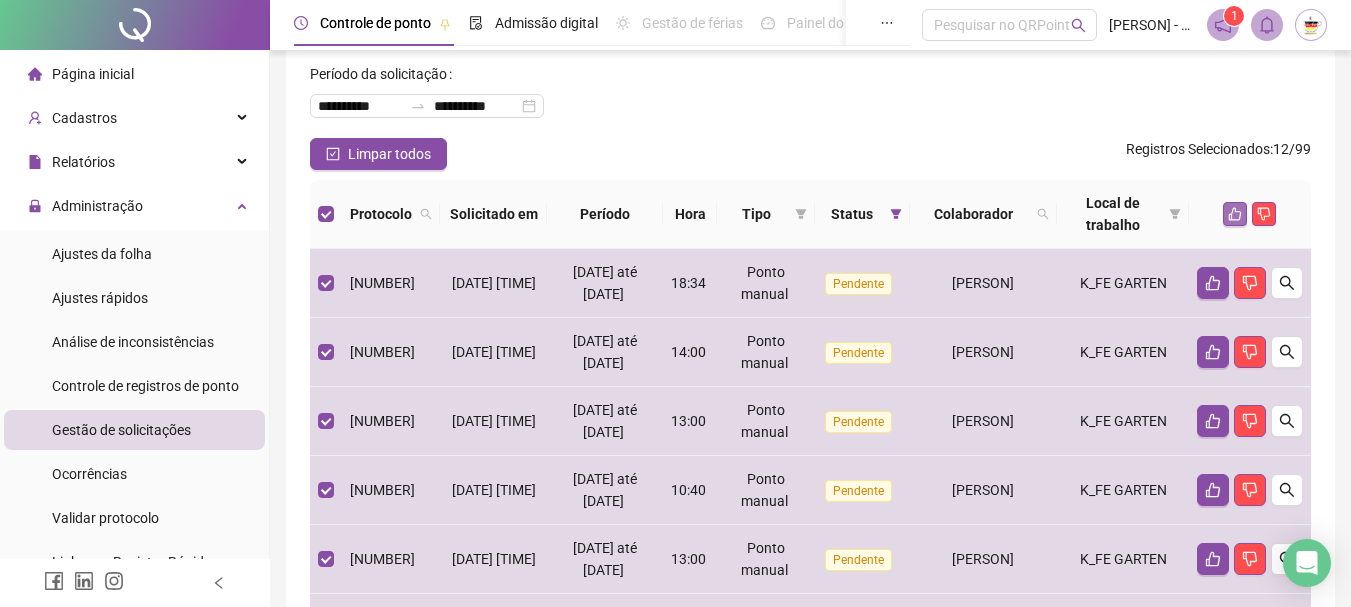 click 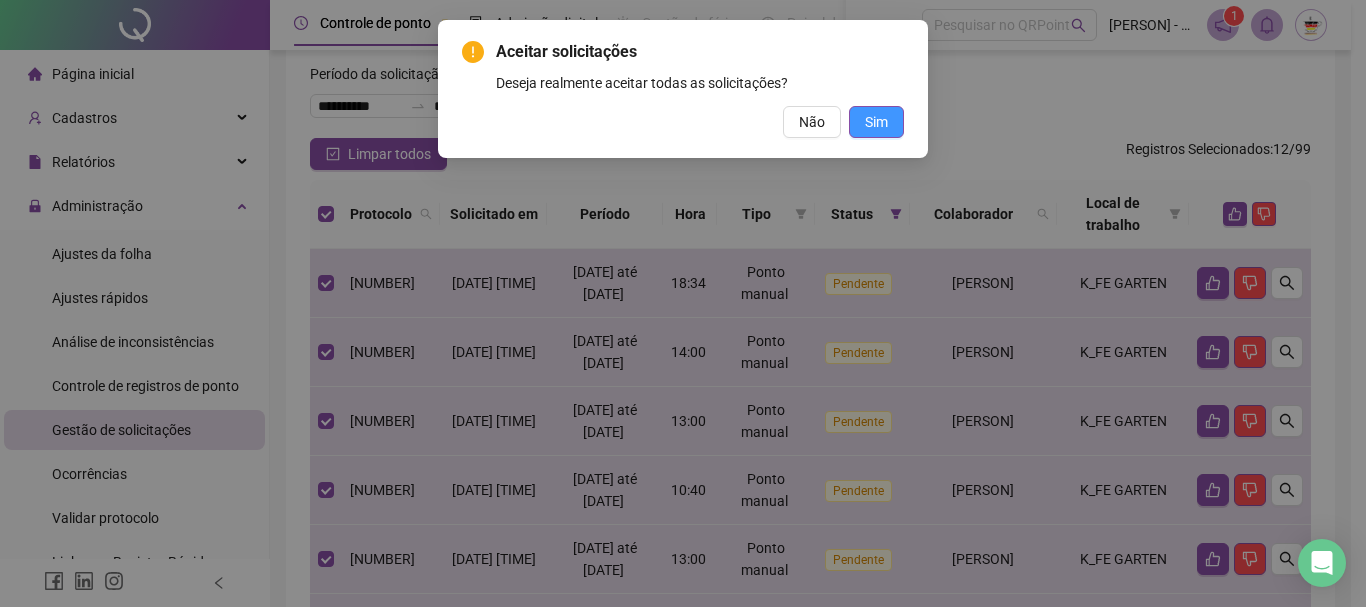 click on "Sim" at bounding box center [876, 122] 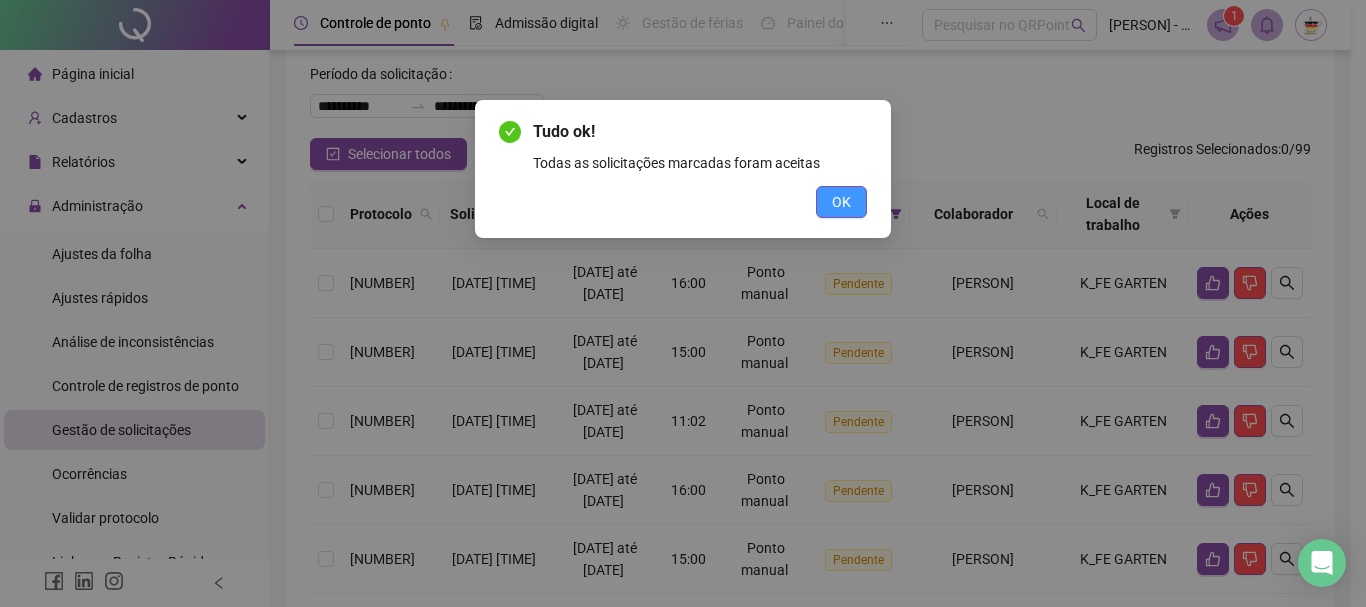 click on "OK" at bounding box center (841, 202) 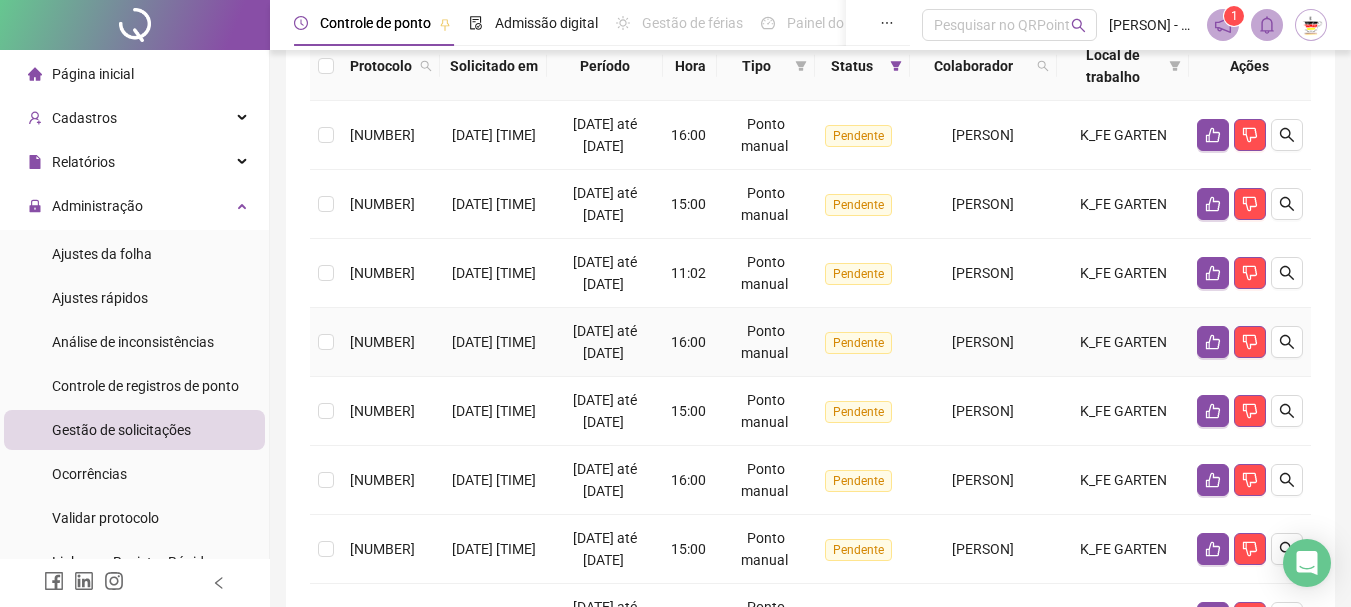 scroll, scrollTop: 194, scrollLeft: 0, axis: vertical 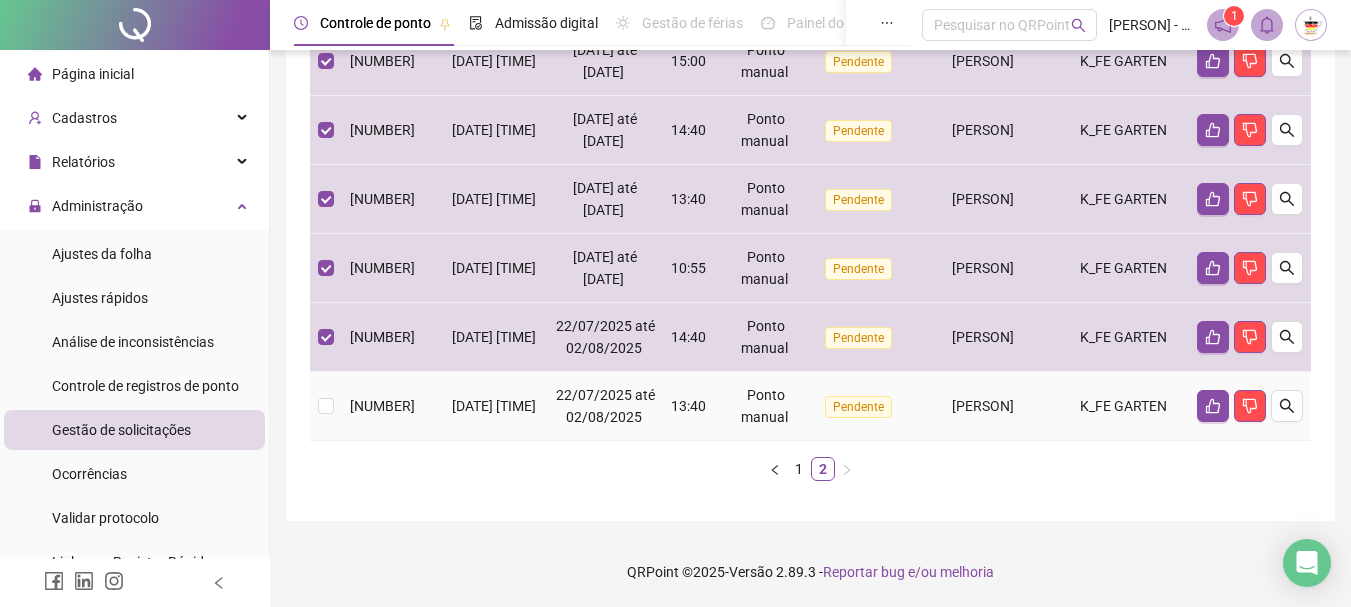 click at bounding box center [326, 406] 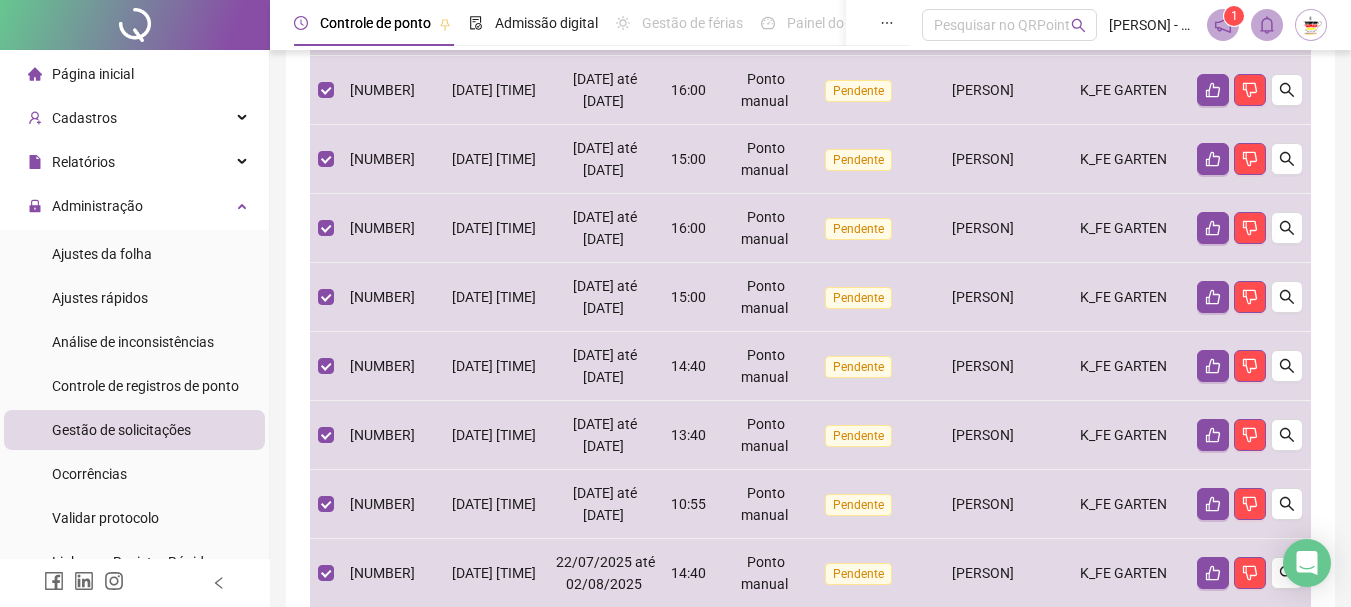 scroll, scrollTop: 194, scrollLeft: 0, axis: vertical 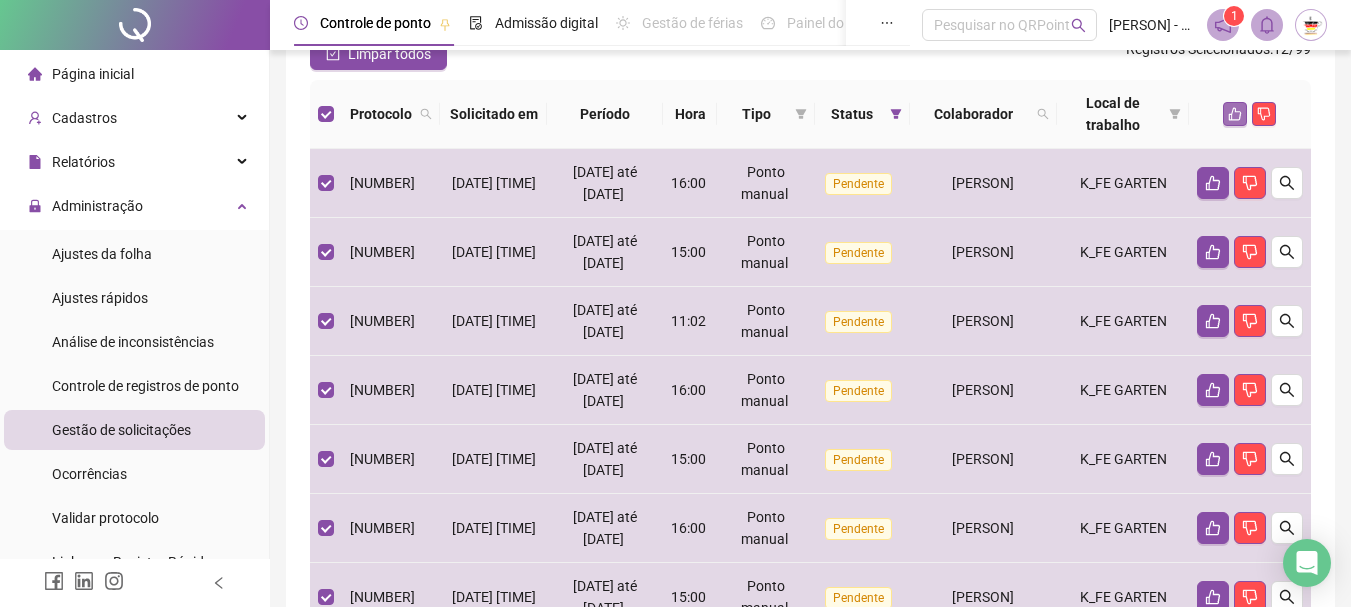 click 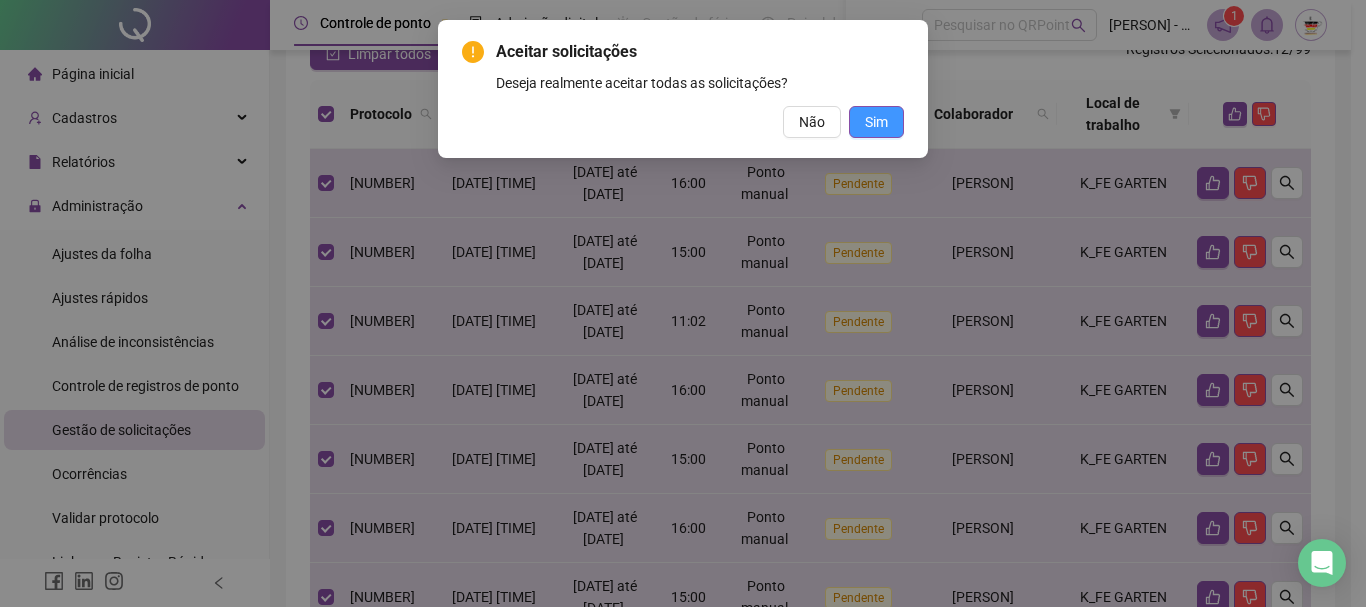 click on "Sim" at bounding box center (876, 122) 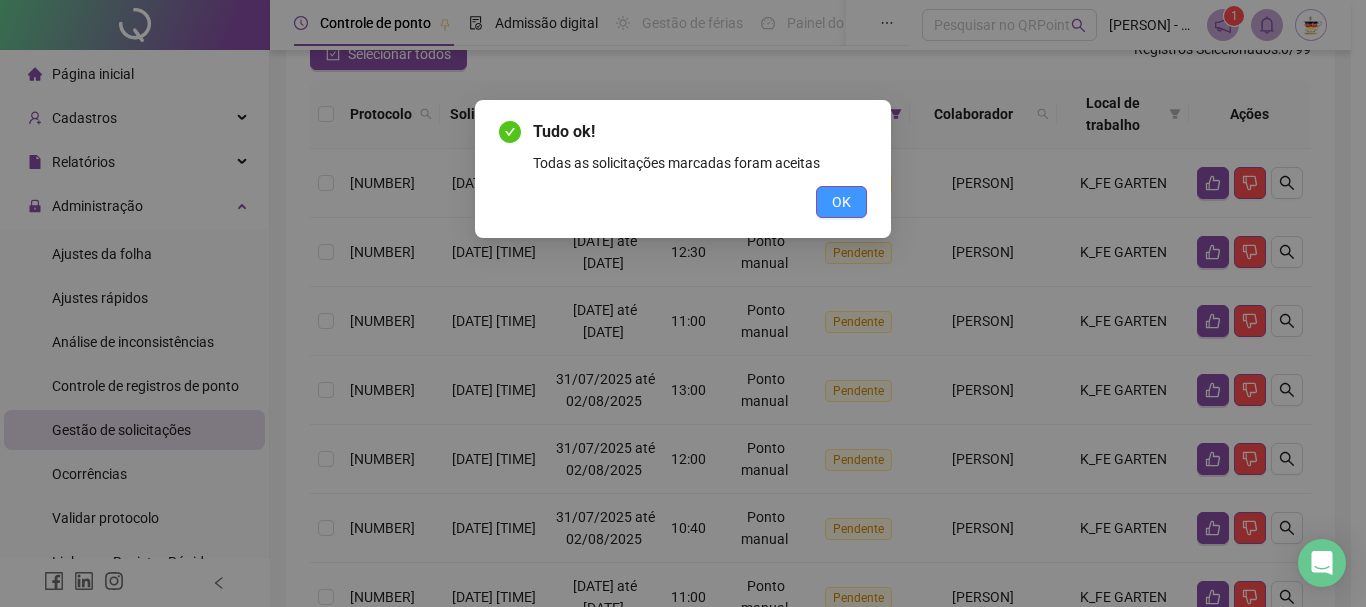click on "OK" at bounding box center [841, 202] 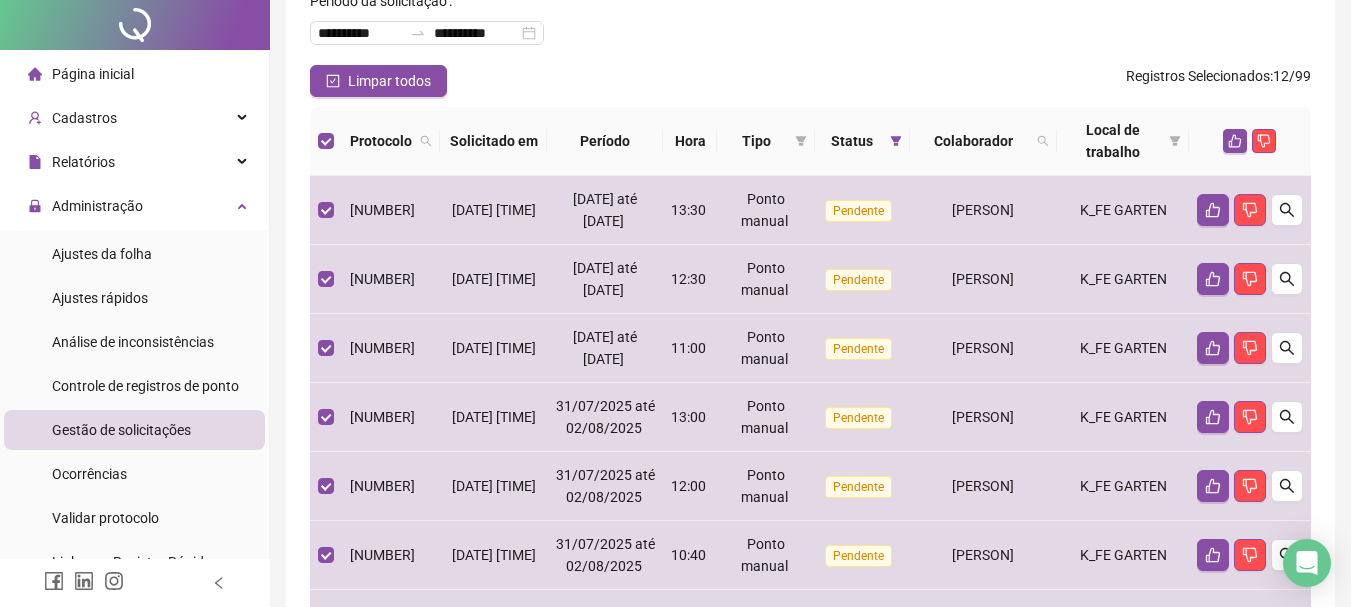 scroll, scrollTop: 0, scrollLeft: 0, axis: both 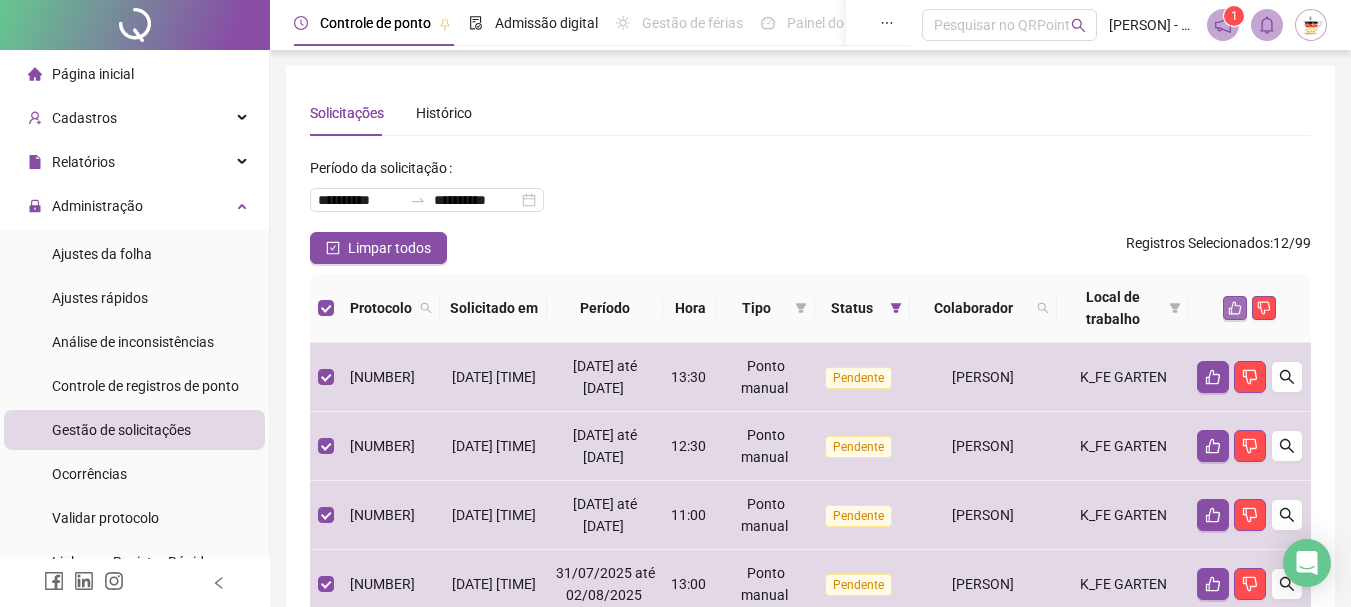 click 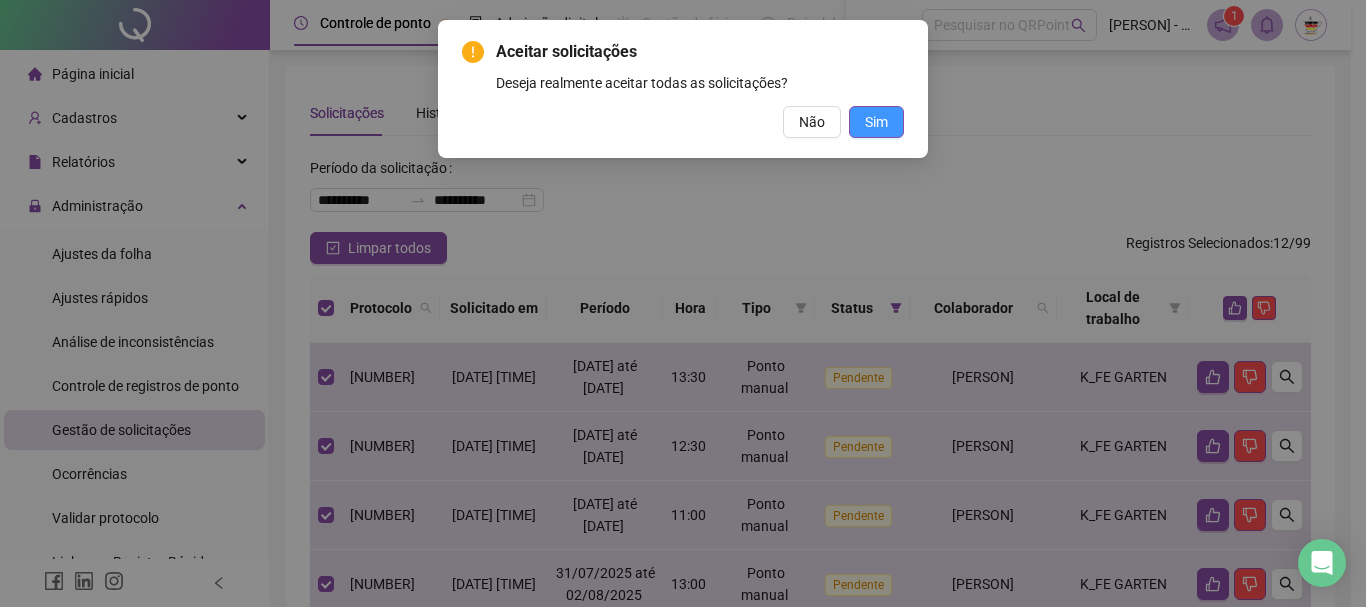 click on "Sim" at bounding box center [876, 122] 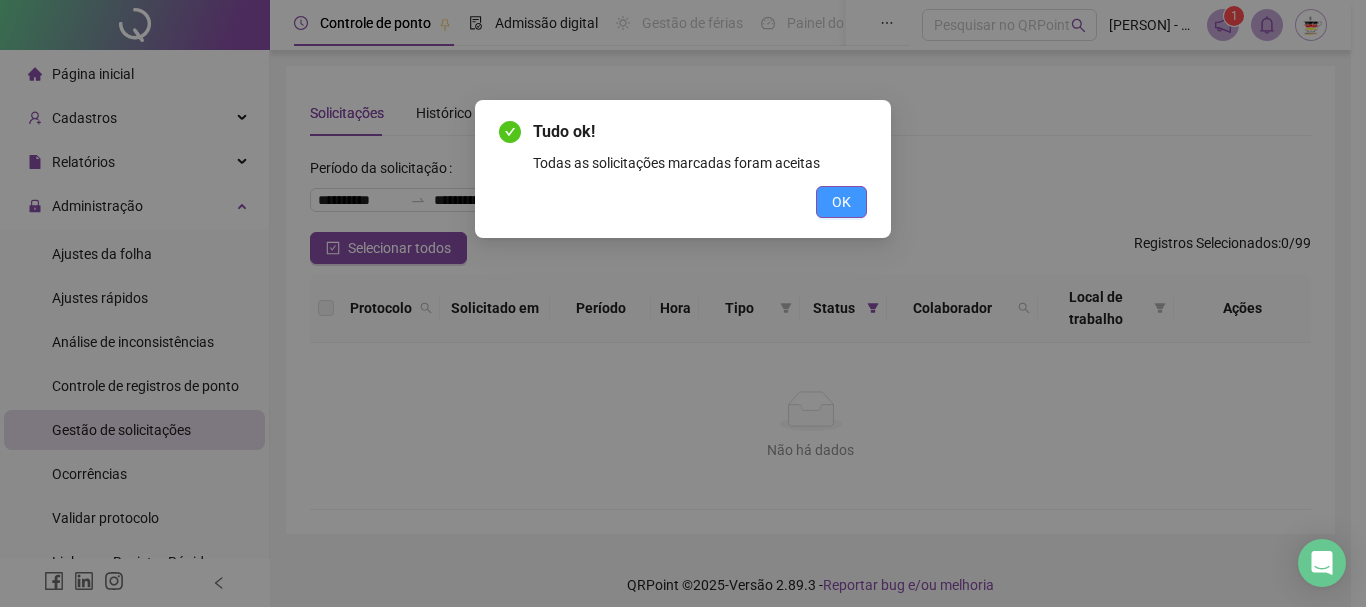 click on "OK" at bounding box center (841, 202) 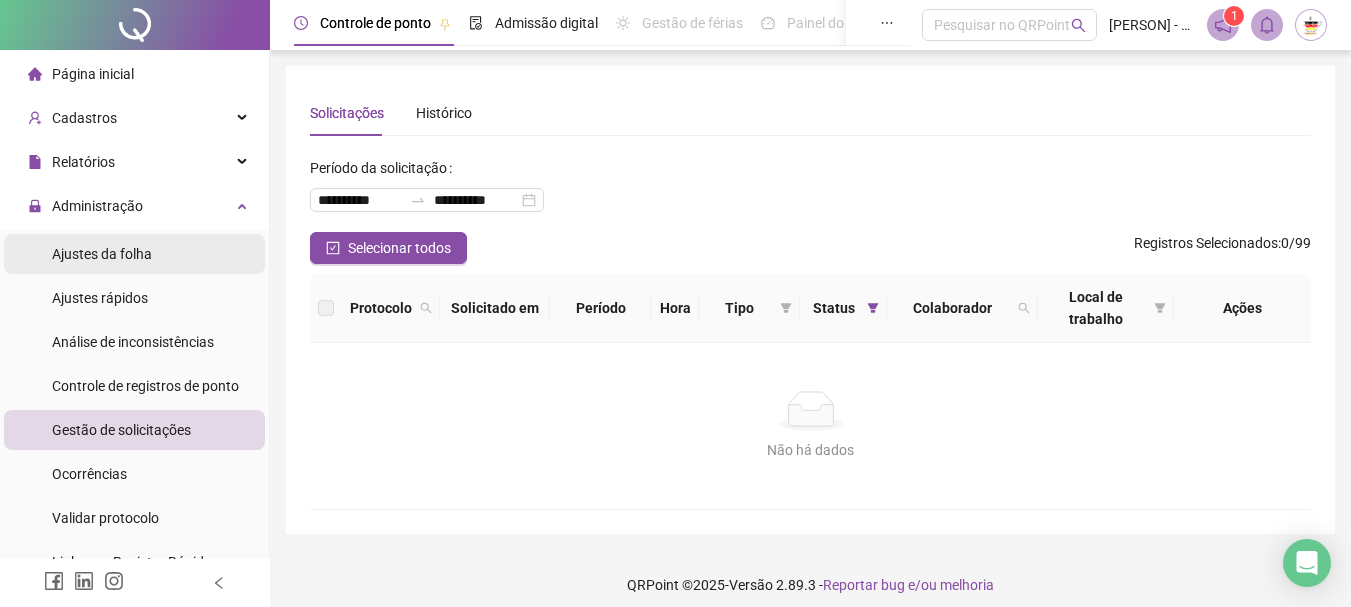 click on "Ajustes da folha" at bounding box center [102, 254] 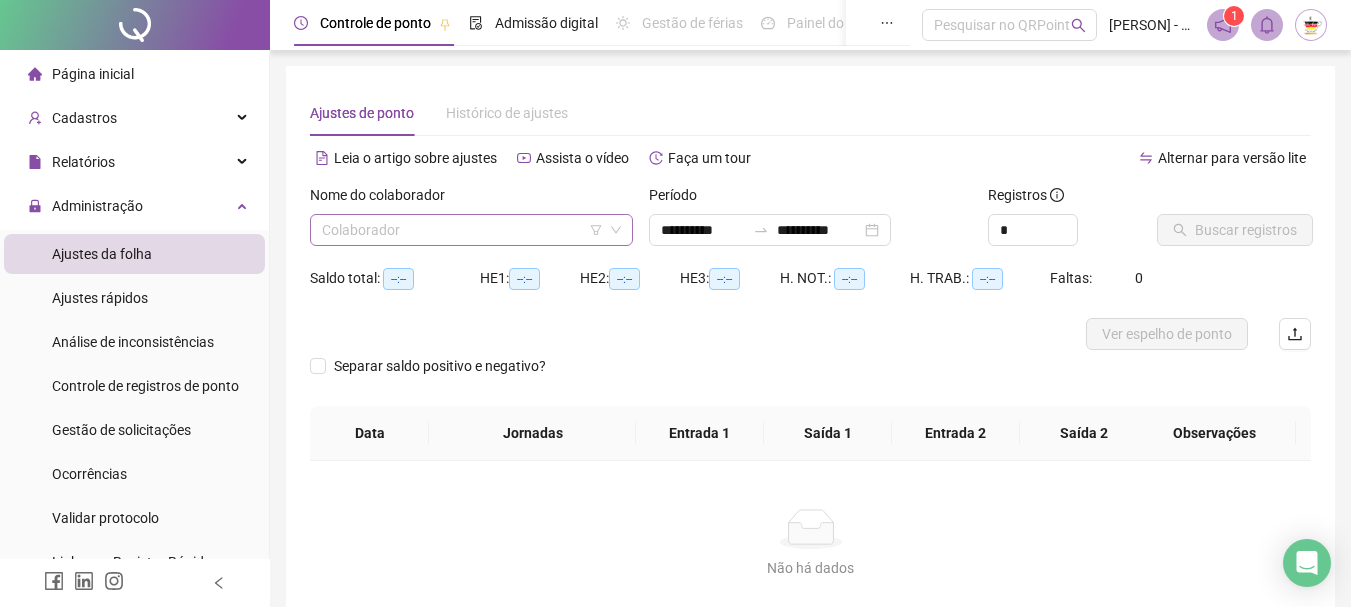 click at bounding box center [462, 230] 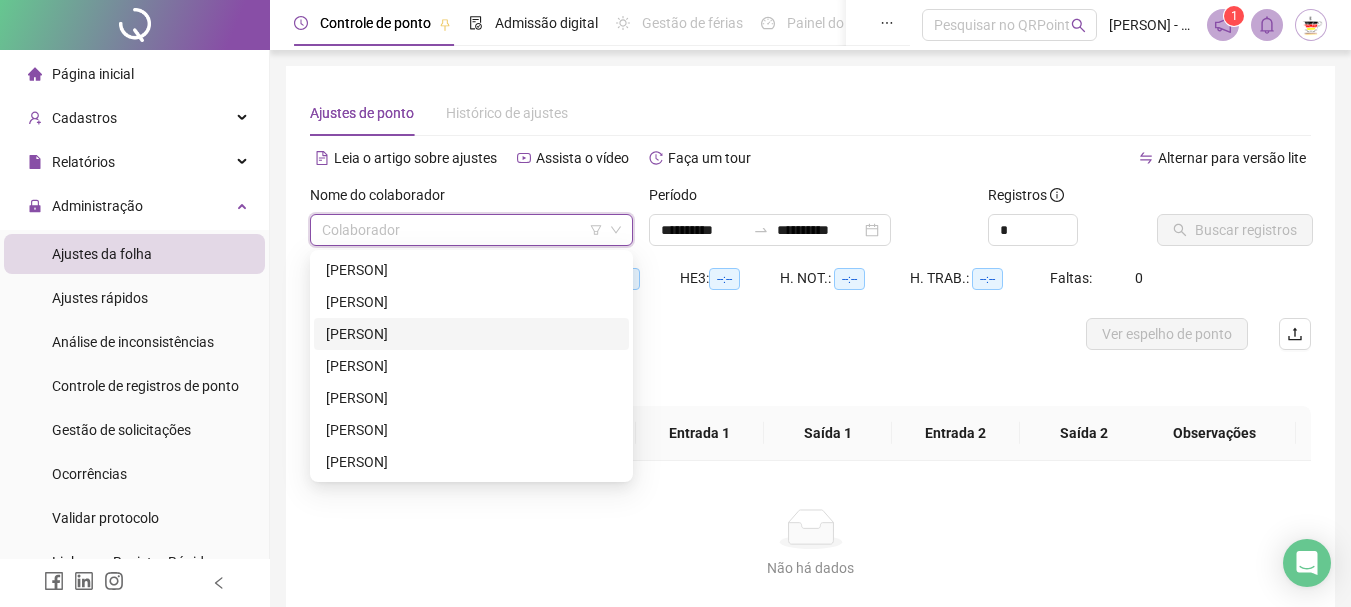 click on "[PERSON]" at bounding box center [471, 334] 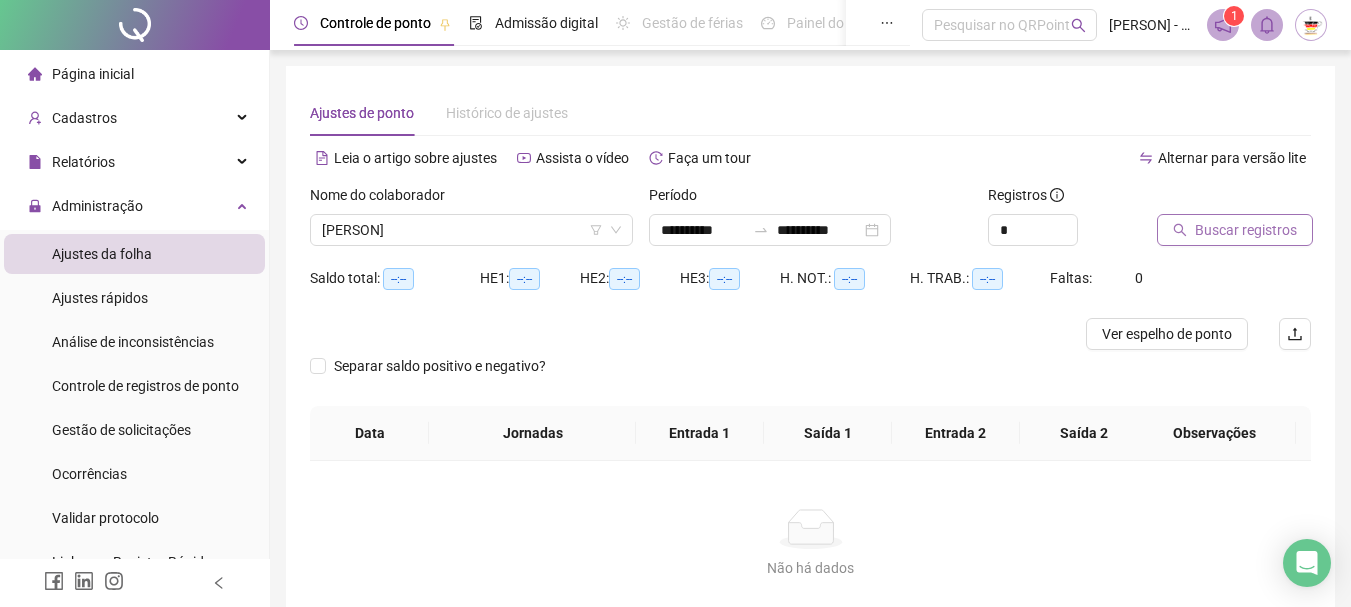 click on "Buscar registros" at bounding box center [1246, 230] 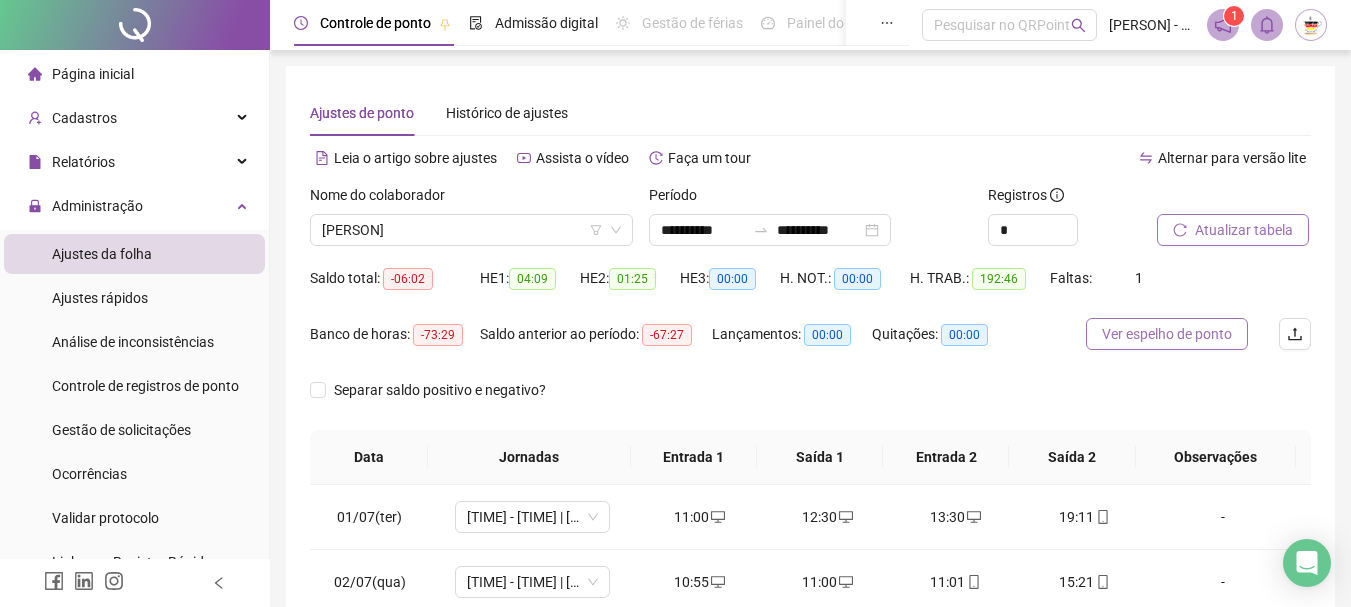 click on "Ver espelho de ponto" at bounding box center (1167, 334) 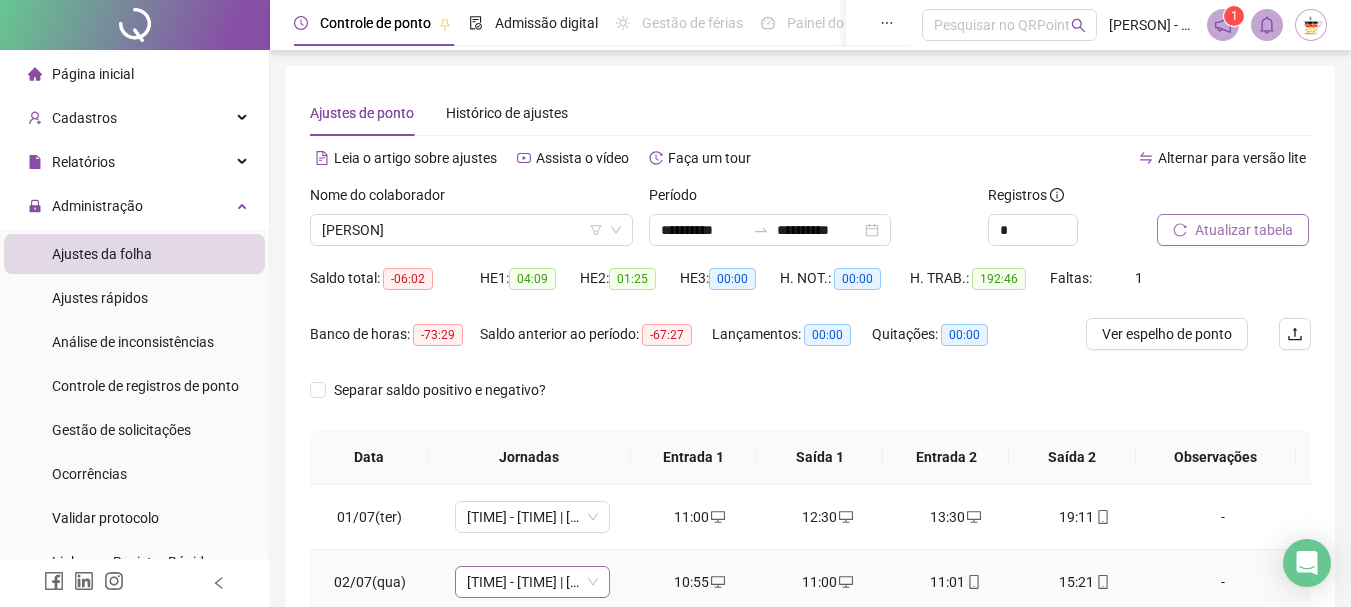 scroll, scrollTop: 400, scrollLeft: 0, axis: vertical 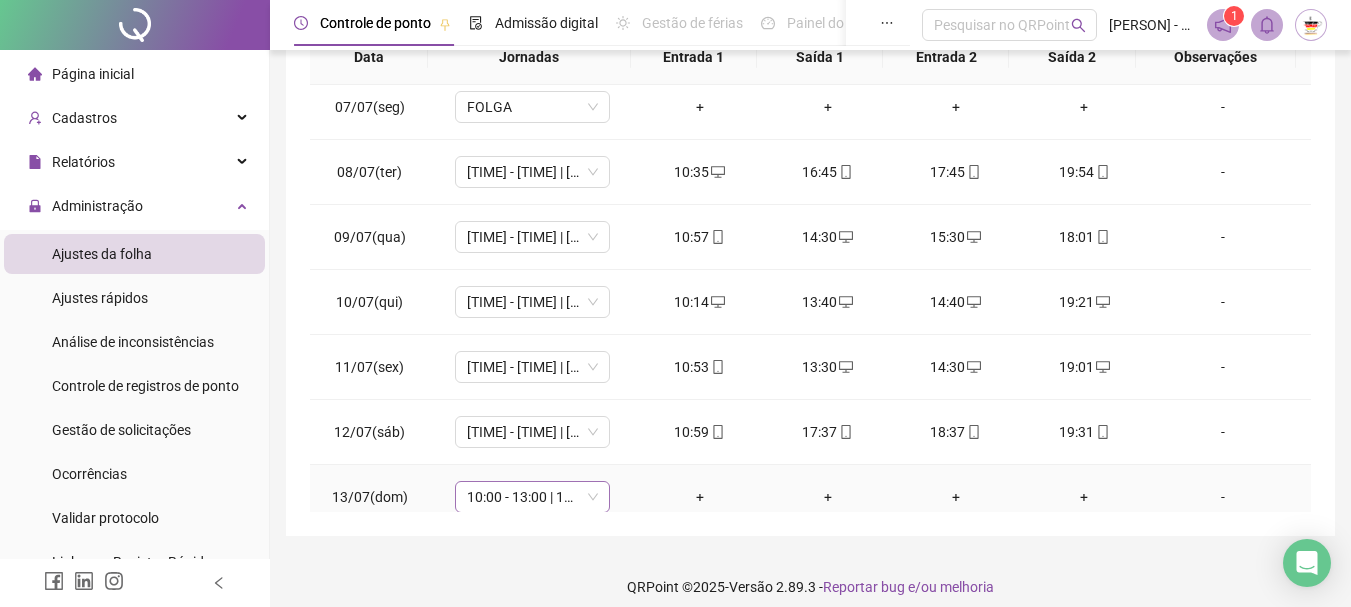 click on "10:00 - 13:00 | 14:00 - 17:00" at bounding box center [532, 497] 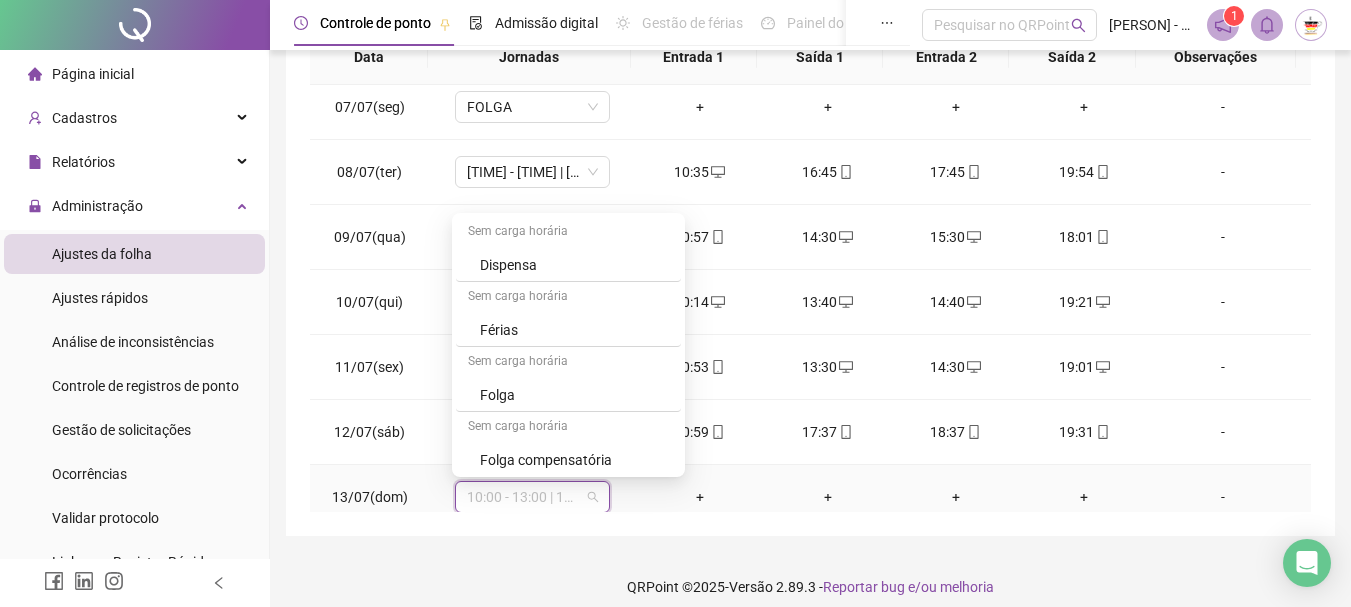 scroll, scrollTop: 654, scrollLeft: 0, axis: vertical 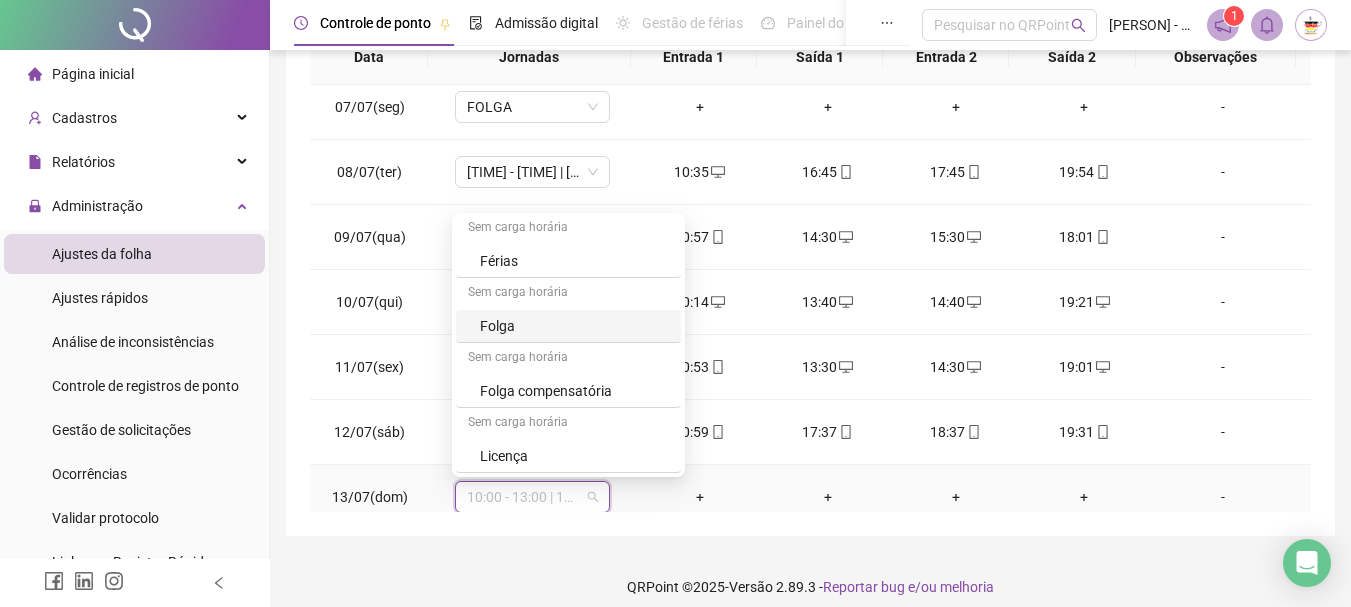 click on "Folga" at bounding box center (574, 326) 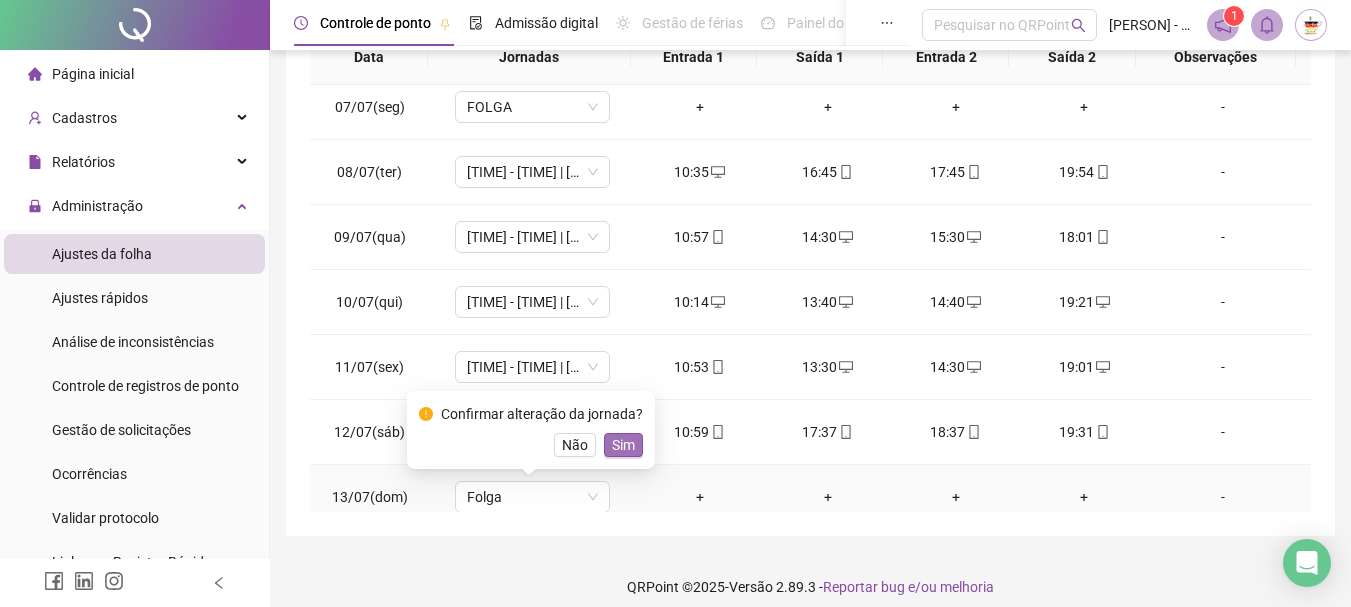 click on "Sim" at bounding box center [623, 445] 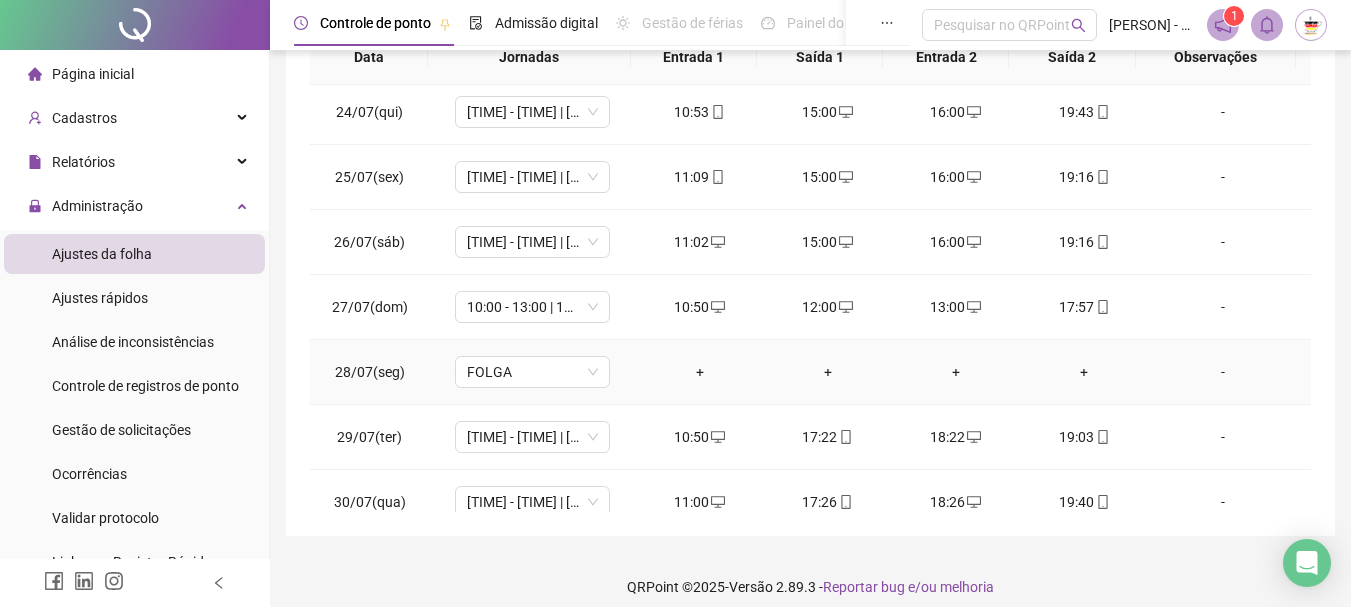 scroll, scrollTop: 1588, scrollLeft: 0, axis: vertical 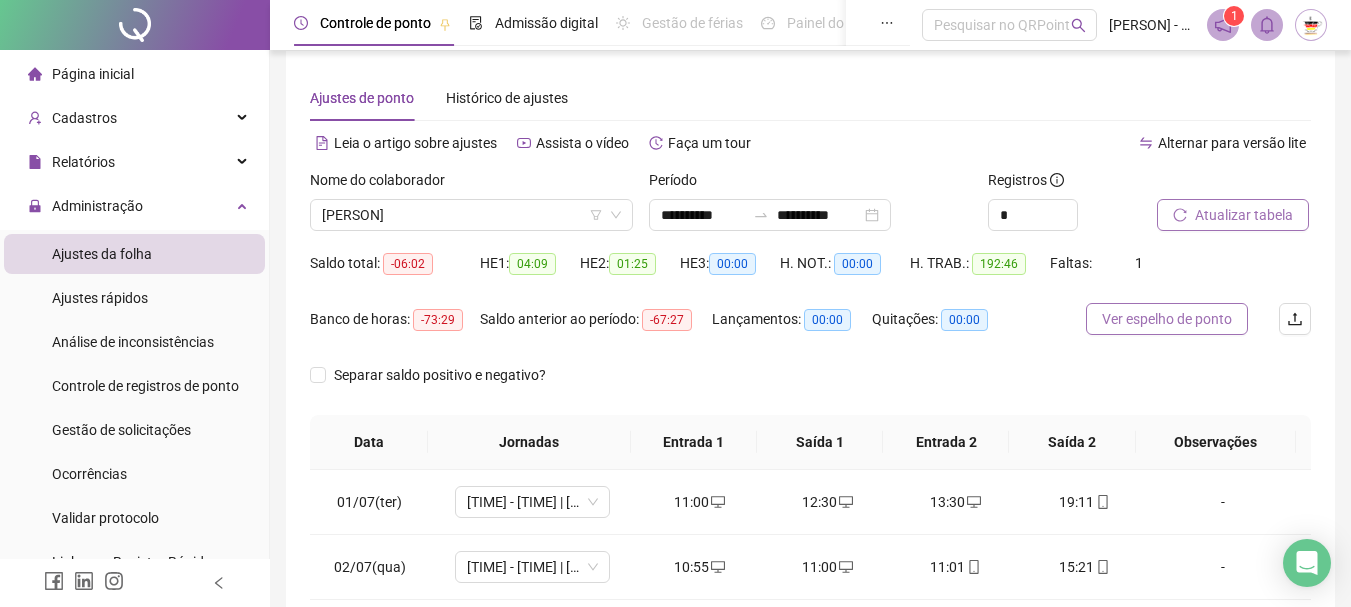 click on "Ver espelho de ponto" at bounding box center (1167, 319) 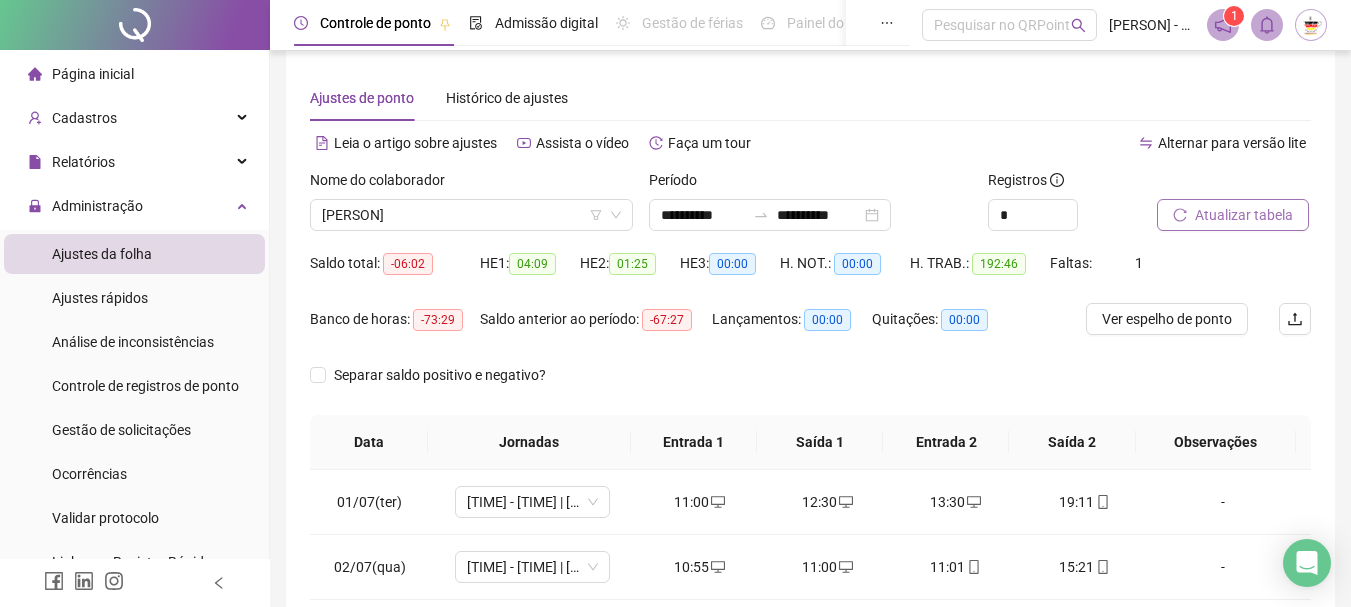 click on "Página inicial" at bounding box center (93, 74) 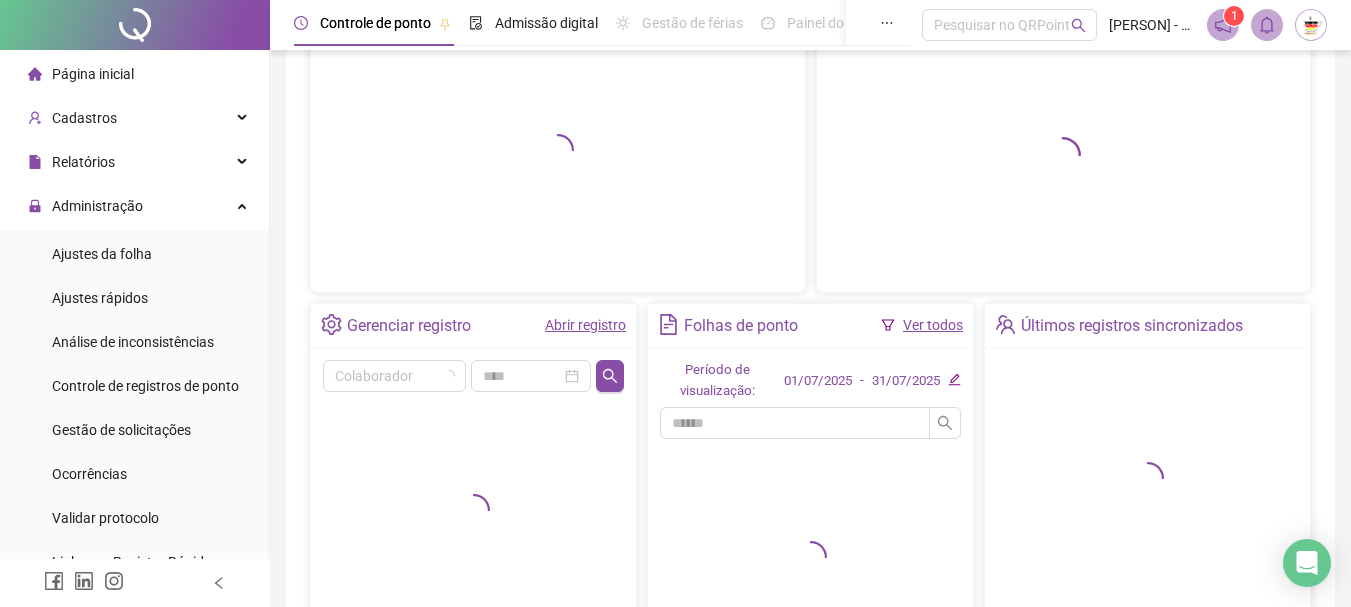scroll, scrollTop: 315, scrollLeft: 0, axis: vertical 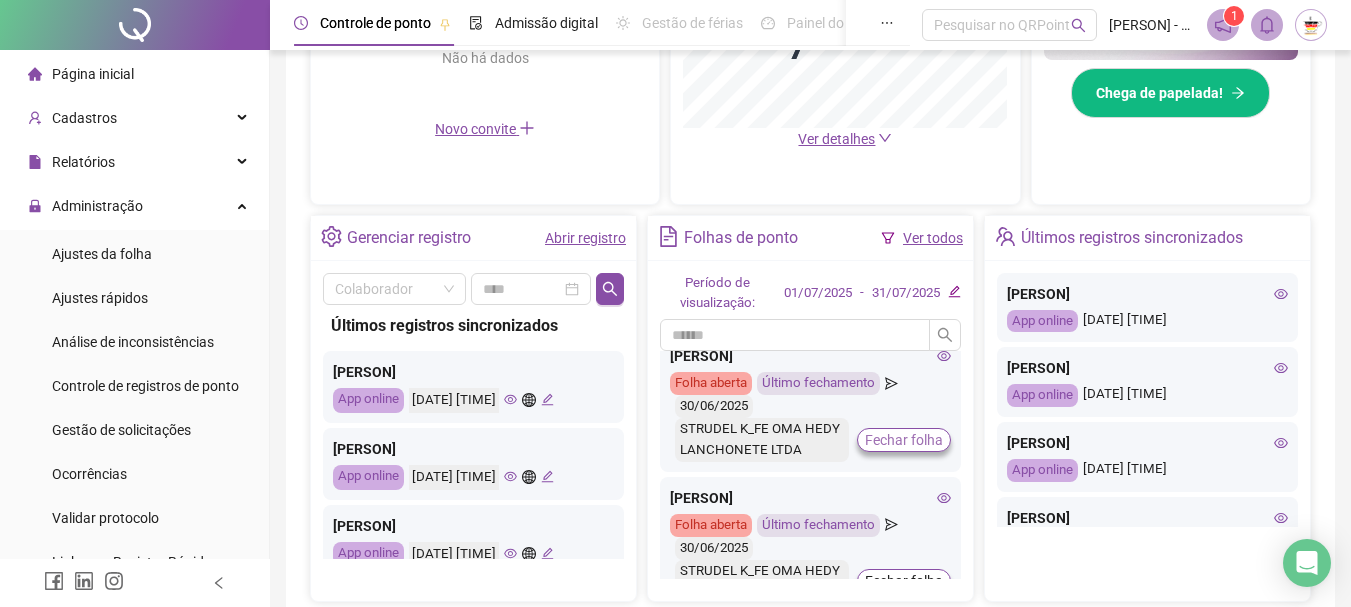 click on "Fechar folha" at bounding box center [904, 440] 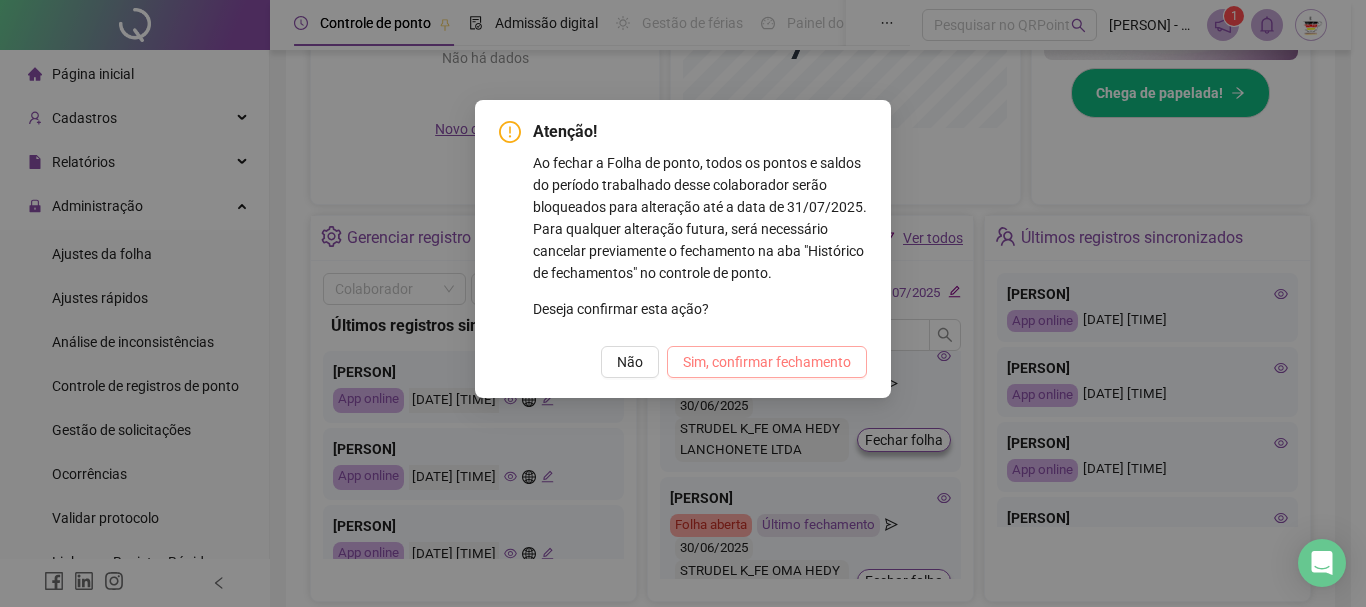 click on "Sim, confirmar fechamento" at bounding box center [767, 362] 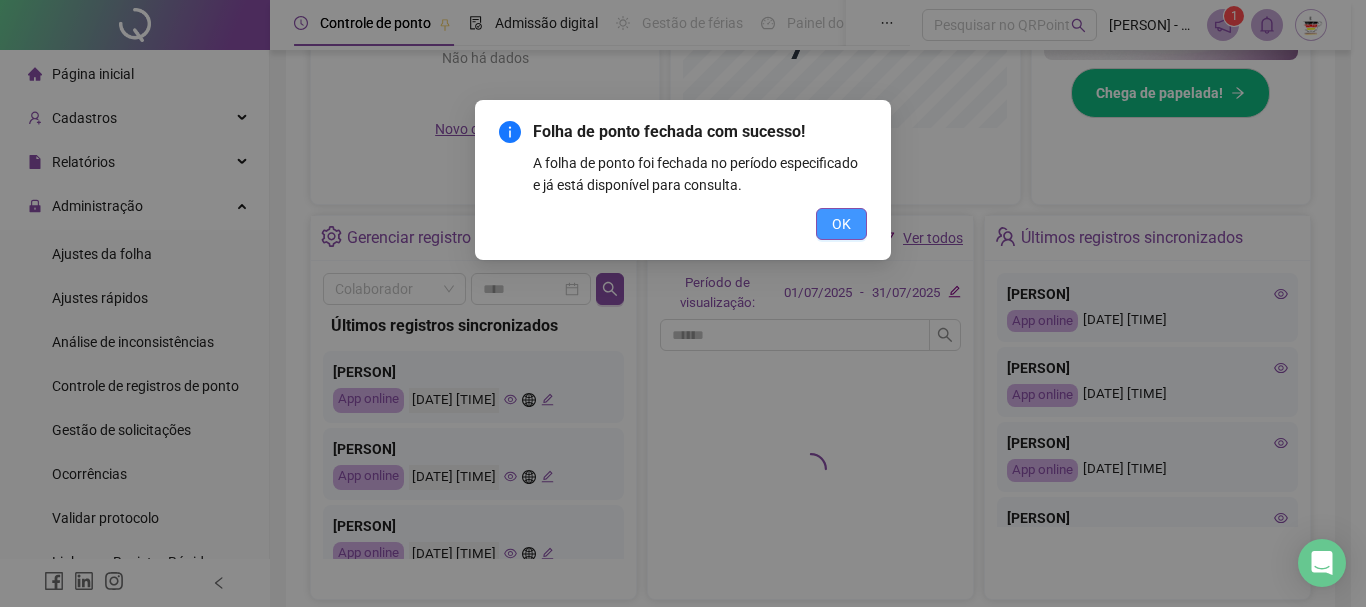 click on "OK" at bounding box center [841, 224] 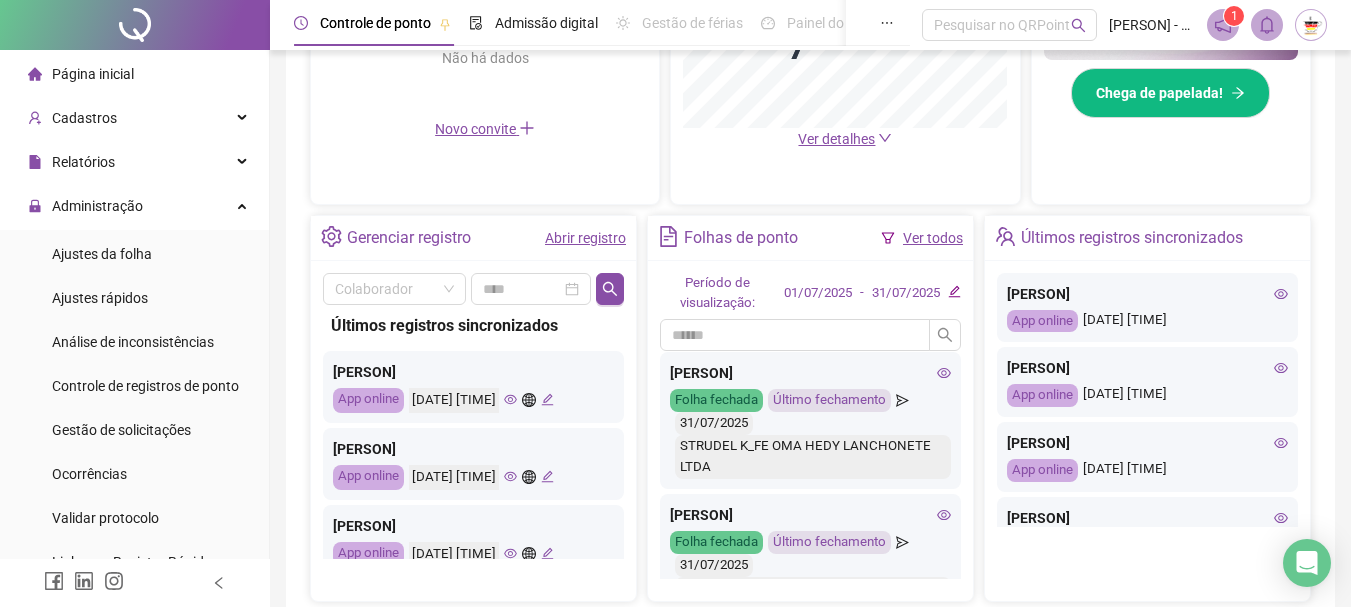 scroll, scrollTop: 200, scrollLeft: 0, axis: vertical 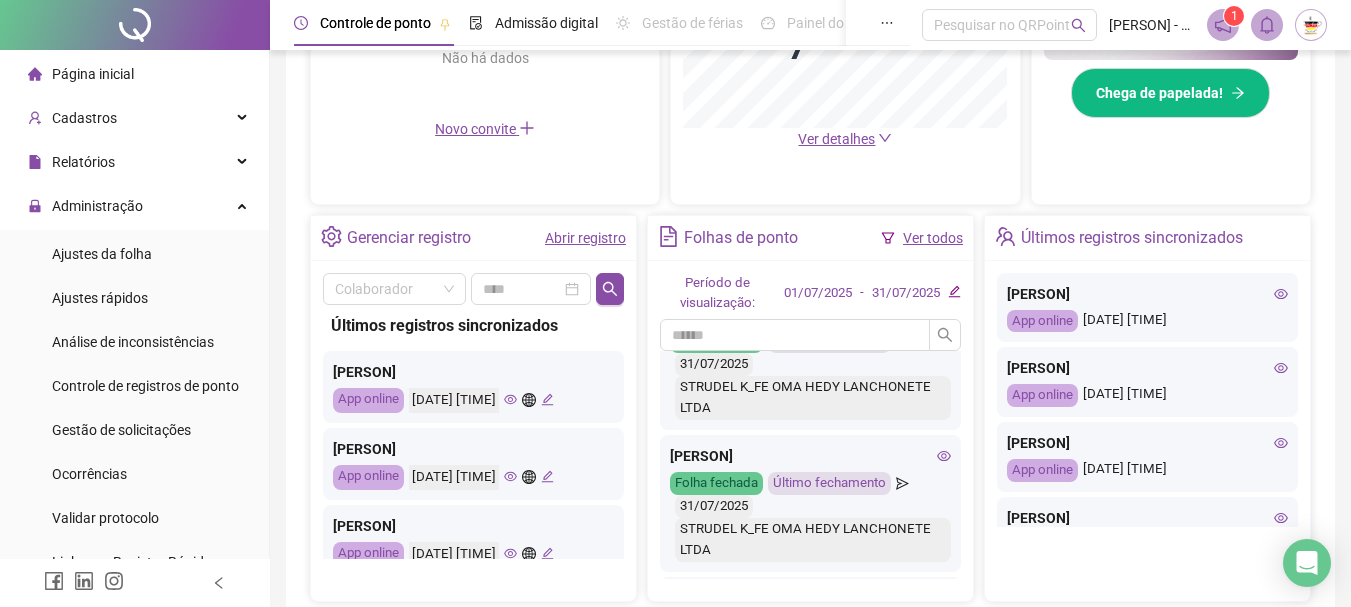 click 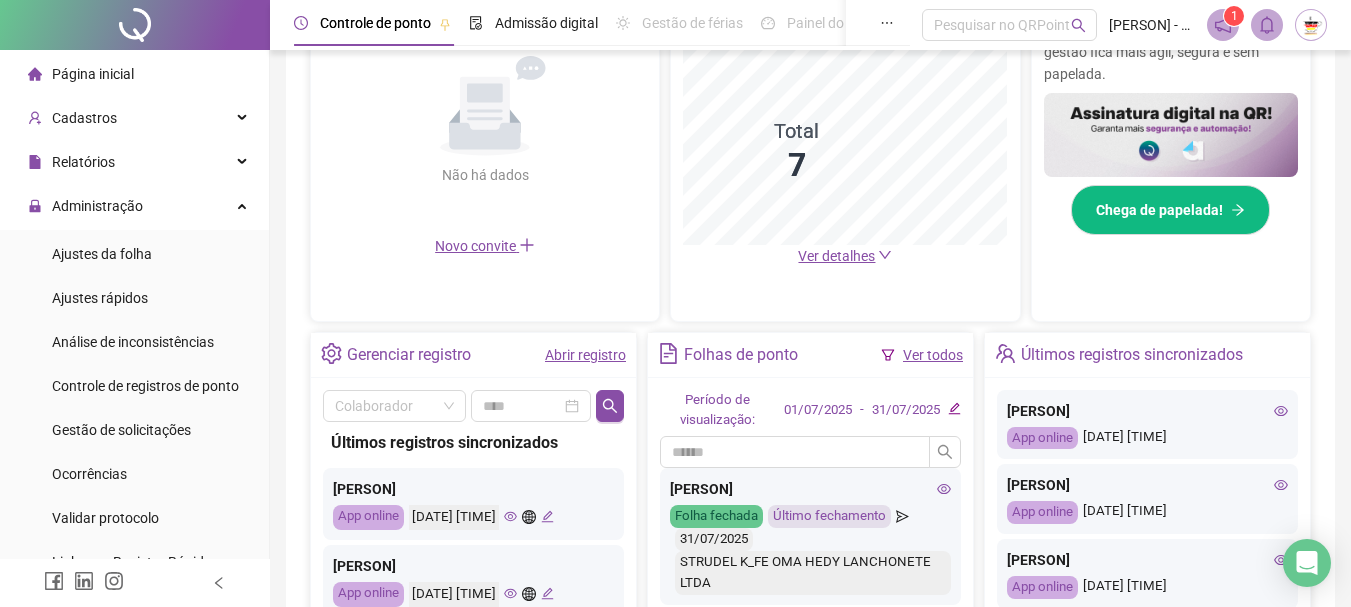 scroll, scrollTop: 310, scrollLeft: 0, axis: vertical 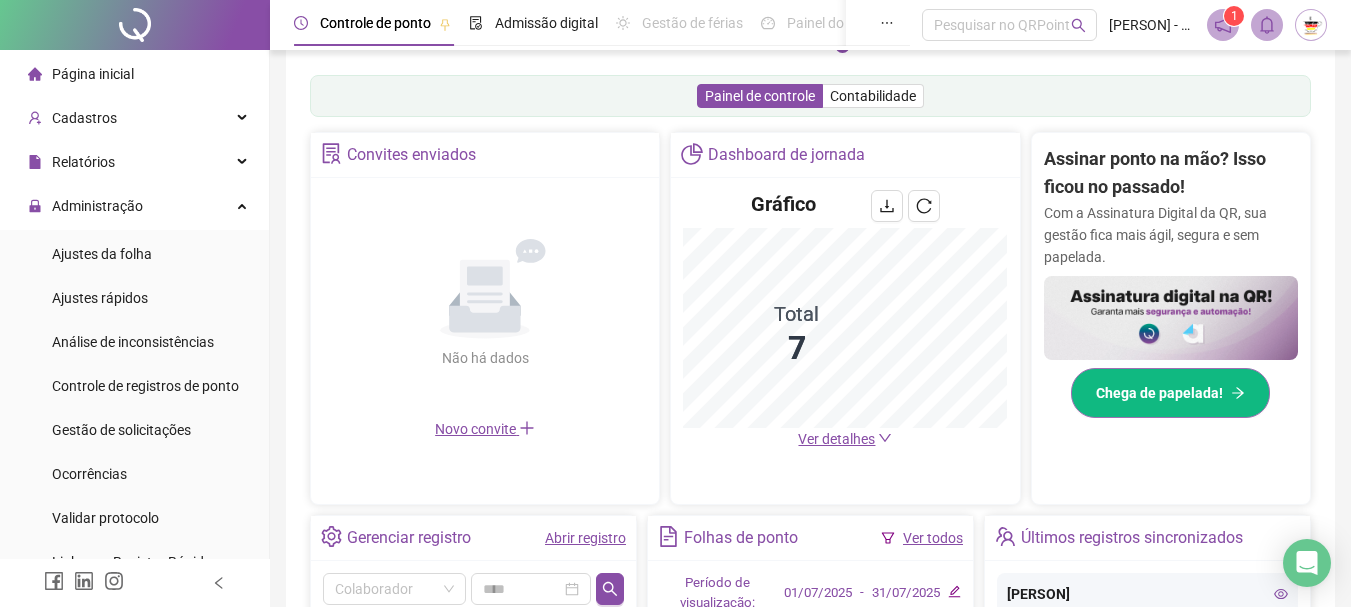 click on "Chega de papelada!" at bounding box center (1159, 393) 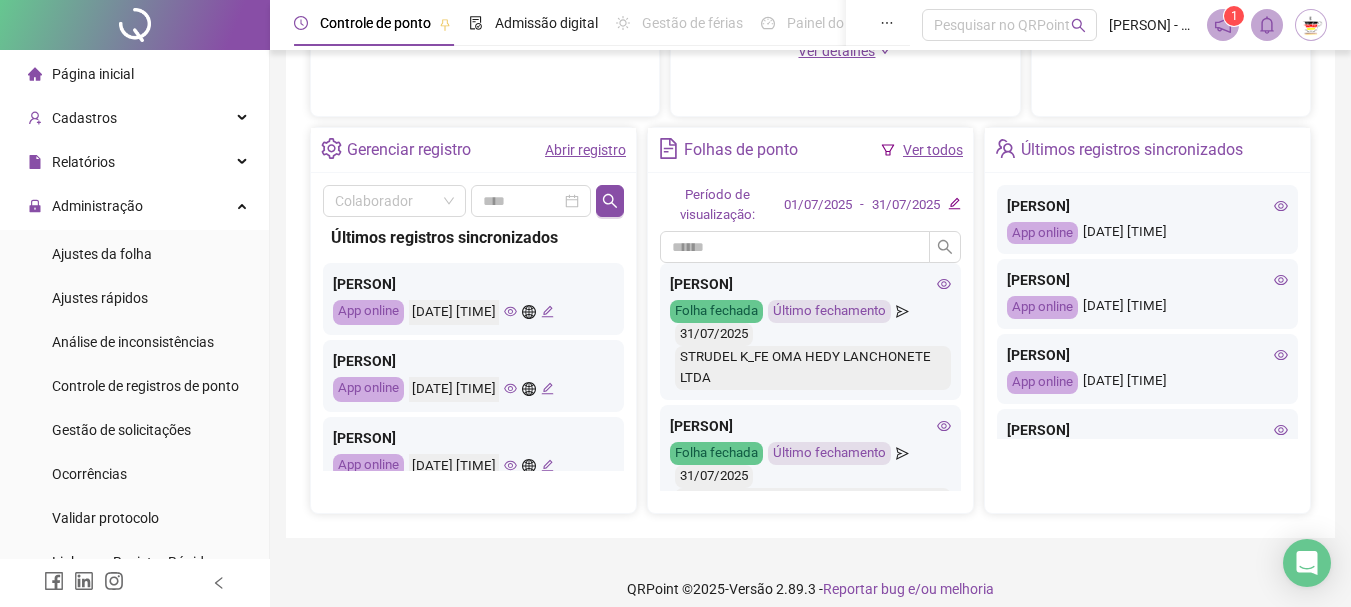 scroll, scrollTop: 700, scrollLeft: 0, axis: vertical 